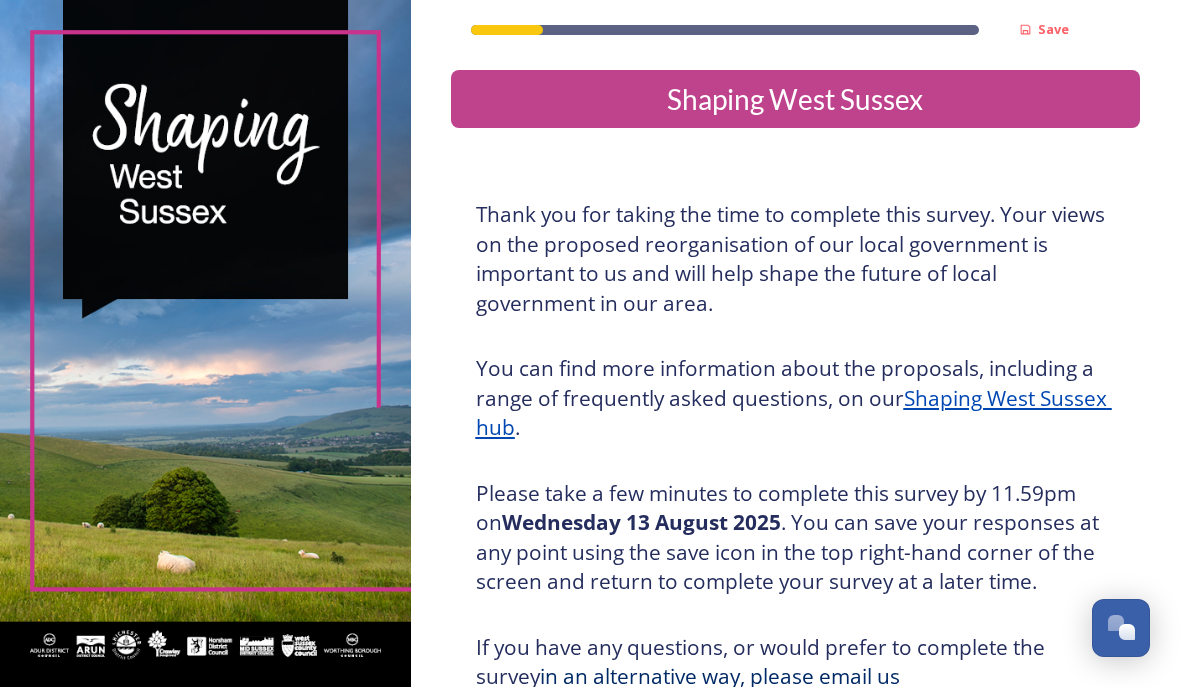 scroll, scrollTop: 0, scrollLeft: 0, axis: both 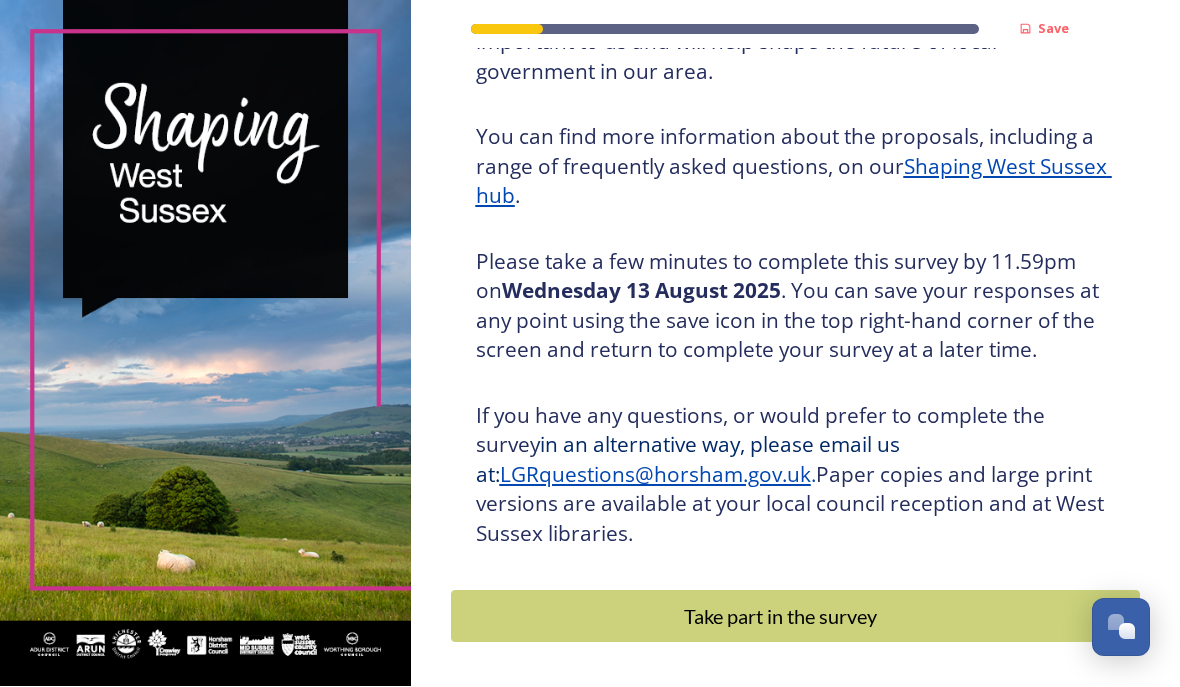 click on "Take part in the survey" at bounding box center [781, 617] 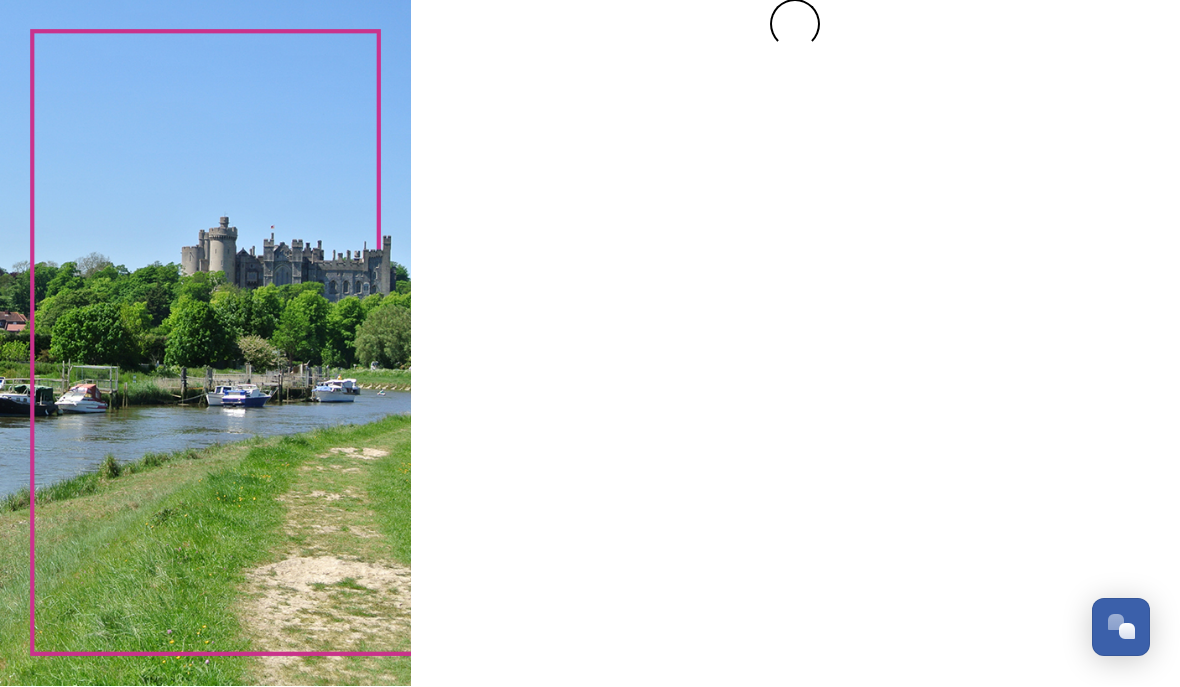 scroll, scrollTop: 0, scrollLeft: 0, axis: both 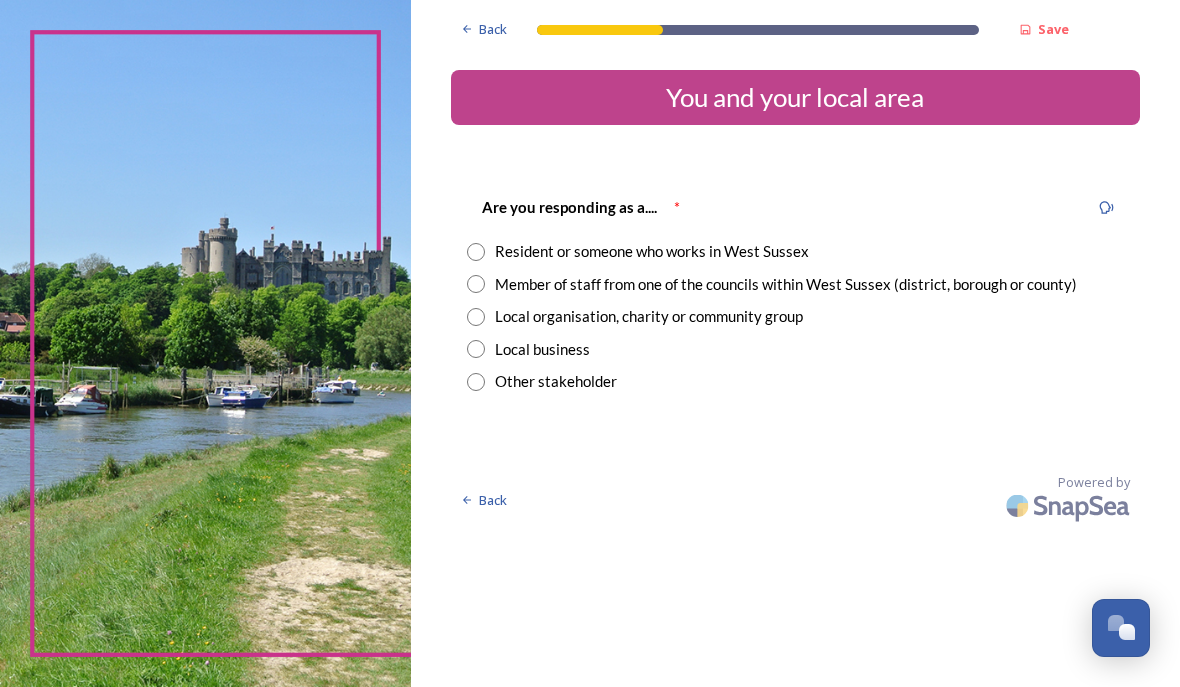 click on "Are you responding as a.... * Resident or someone who works in [COUNTY] Member of staff from one of the councils within [COUNTY] (district, borough or county) Local organisation, charity or community group Local business Other stakeholder" at bounding box center (795, 294) 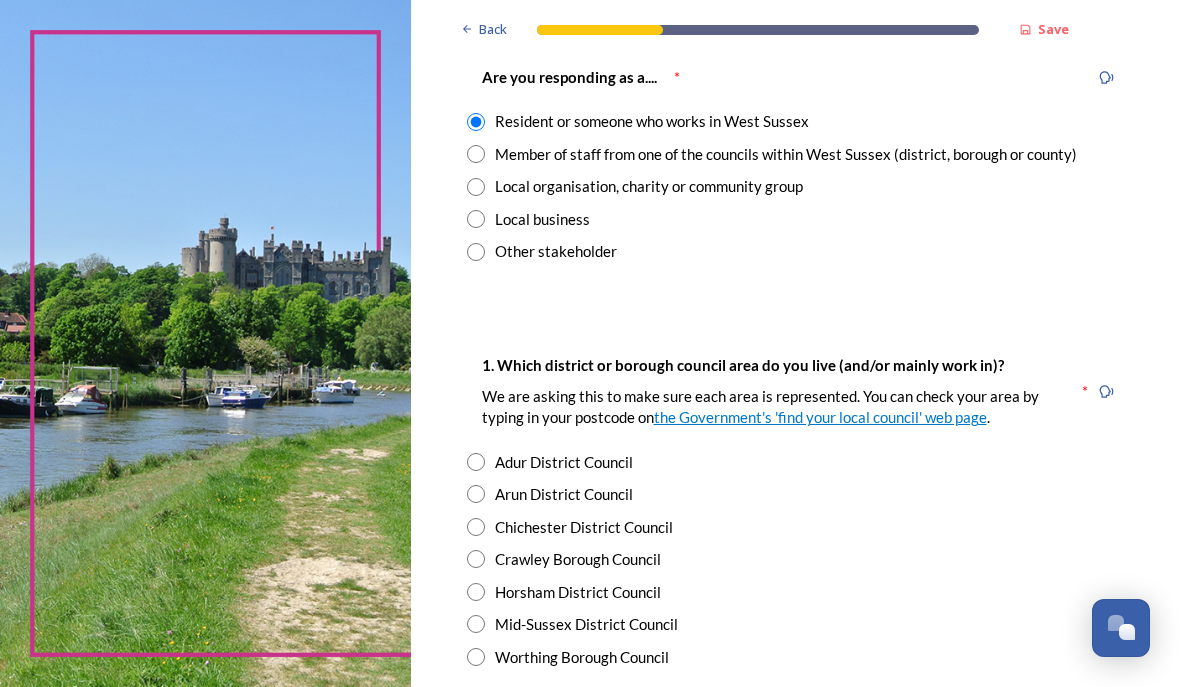 scroll, scrollTop: 131, scrollLeft: 0, axis: vertical 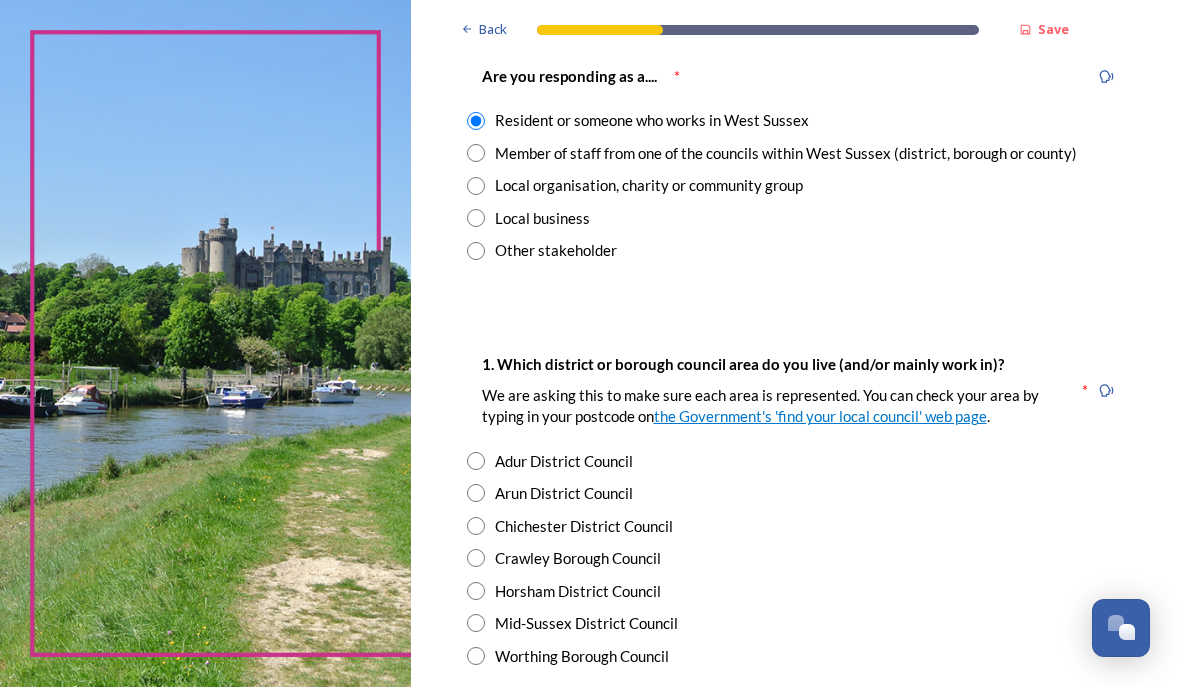 click at bounding box center [476, 591] 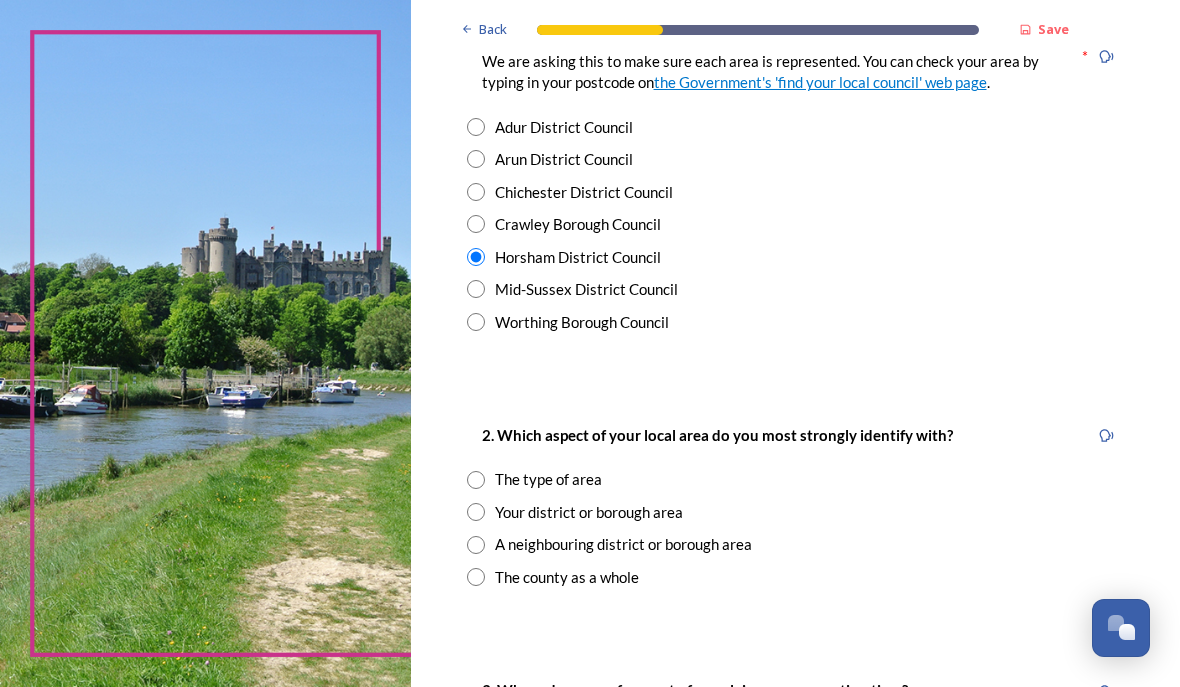 scroll, scrollTop: 465, scrollLeft: 0, axis: vertical 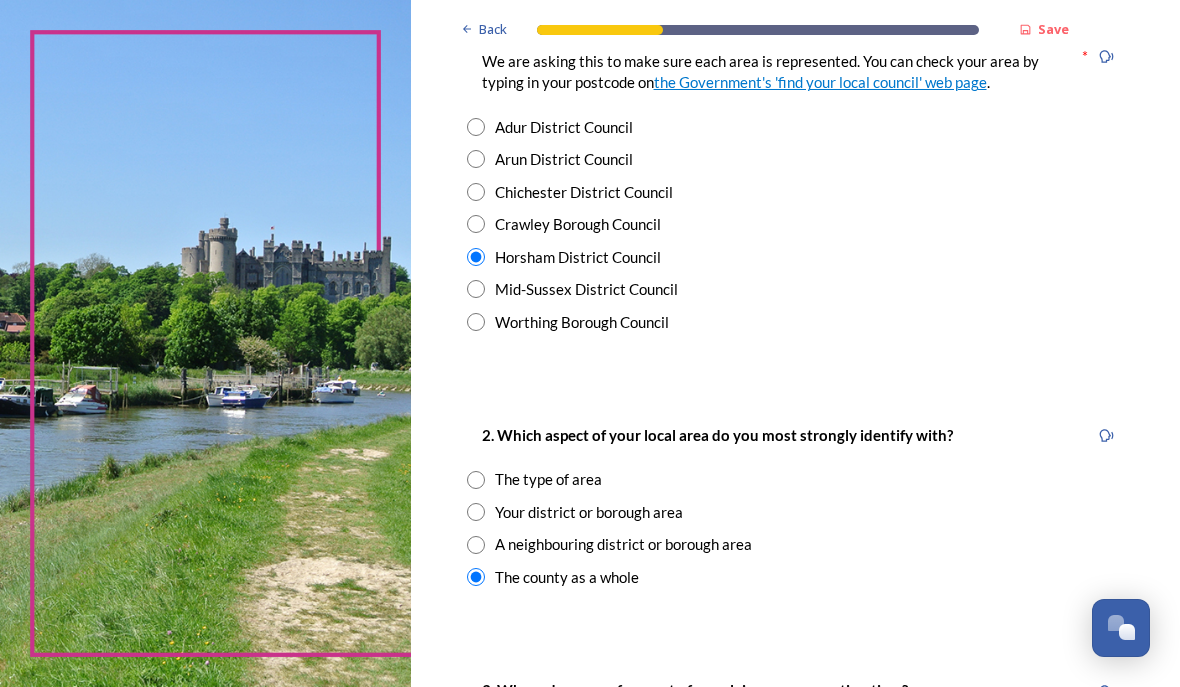 click at bounding box center [476, 512] 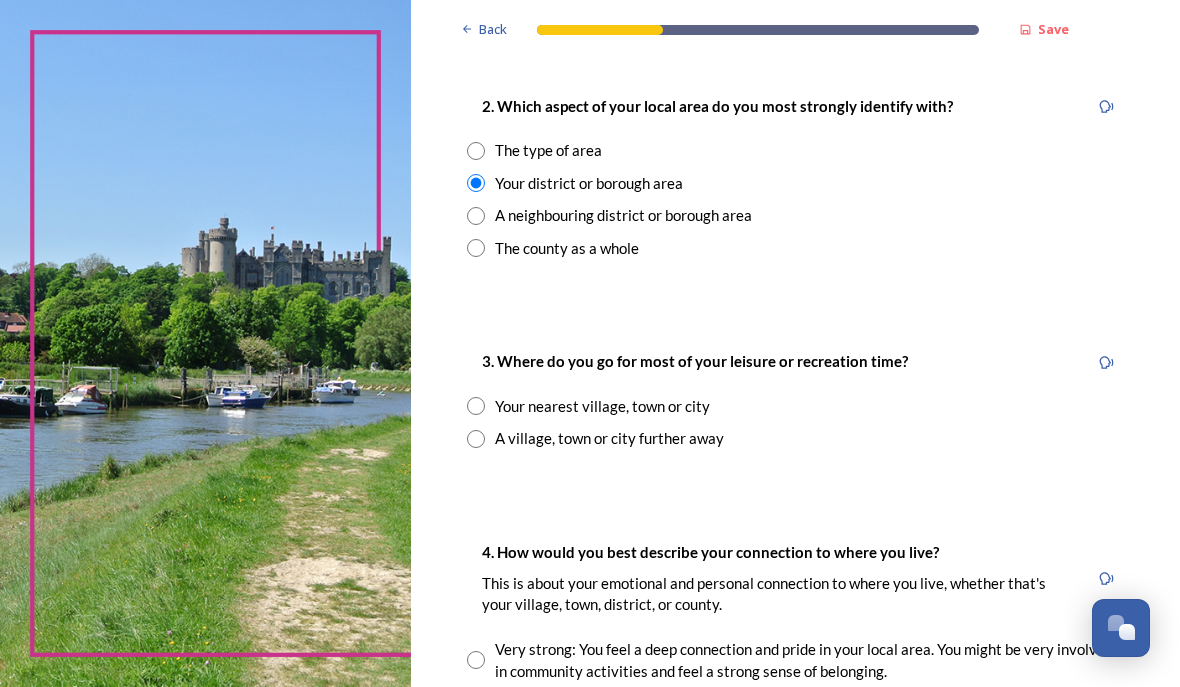 scroll, scrollTop: 795, scrollLeft: 0, axis: vertical 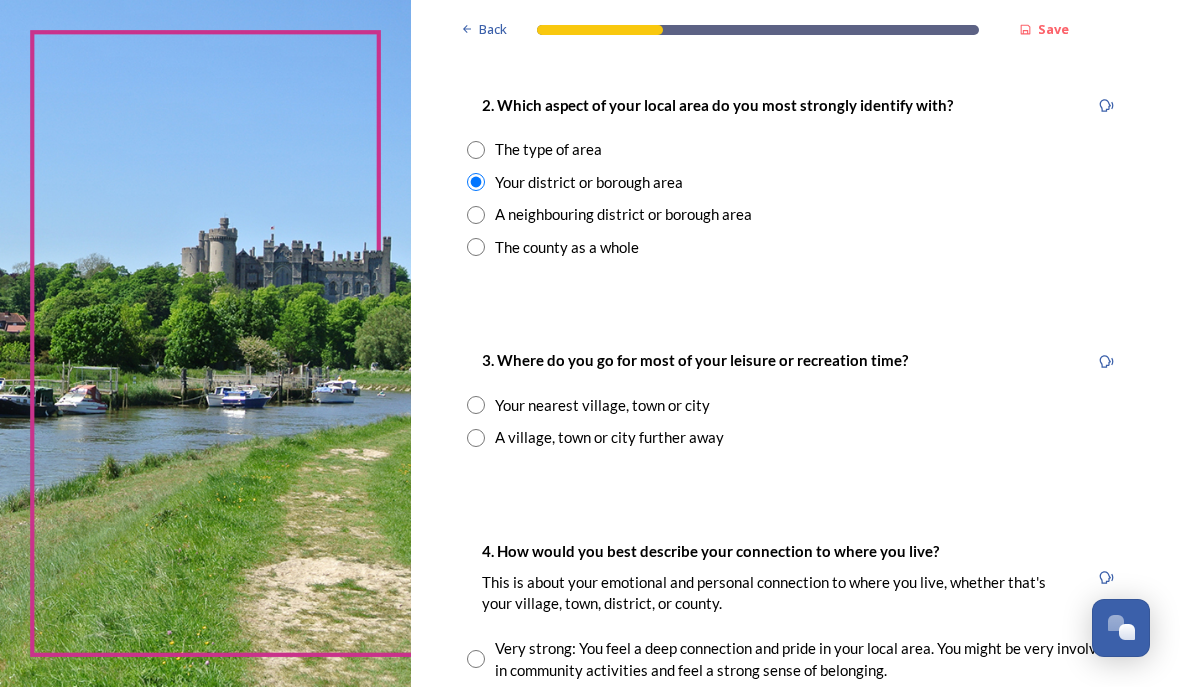 click on "3. Where do you go for most of your leisure or recreation time? Your nearest village, town or city A village, town or city further away" at bounding box center [795, 398] 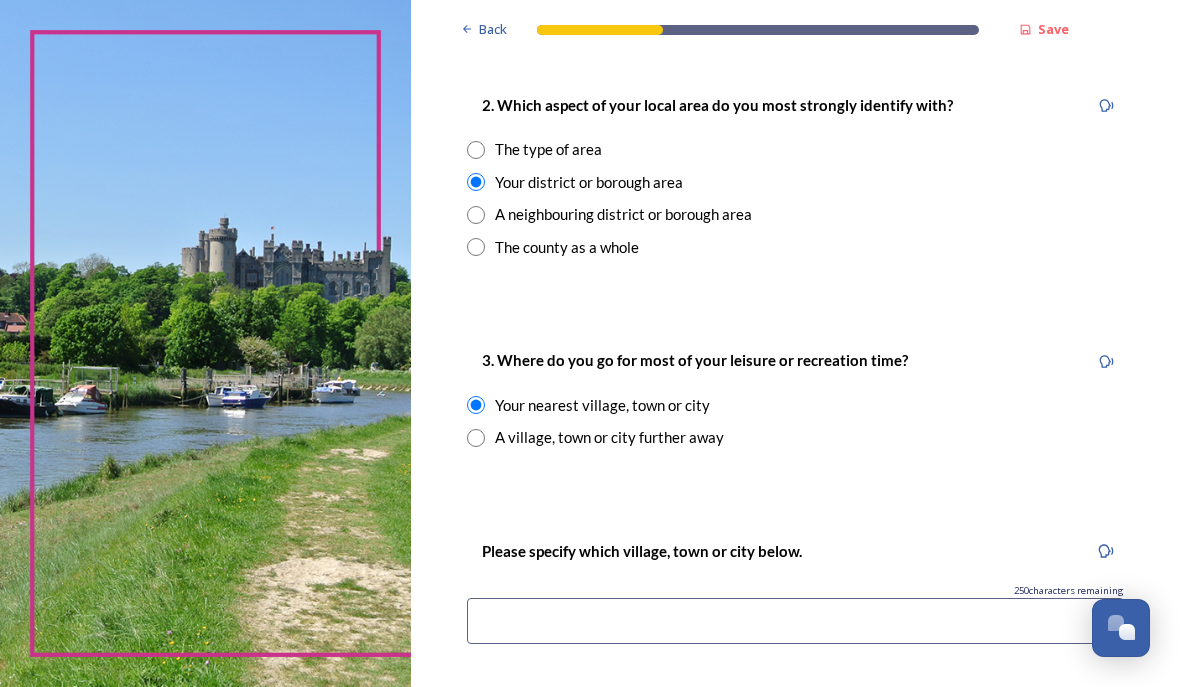 click at bounding box center (795, 621) 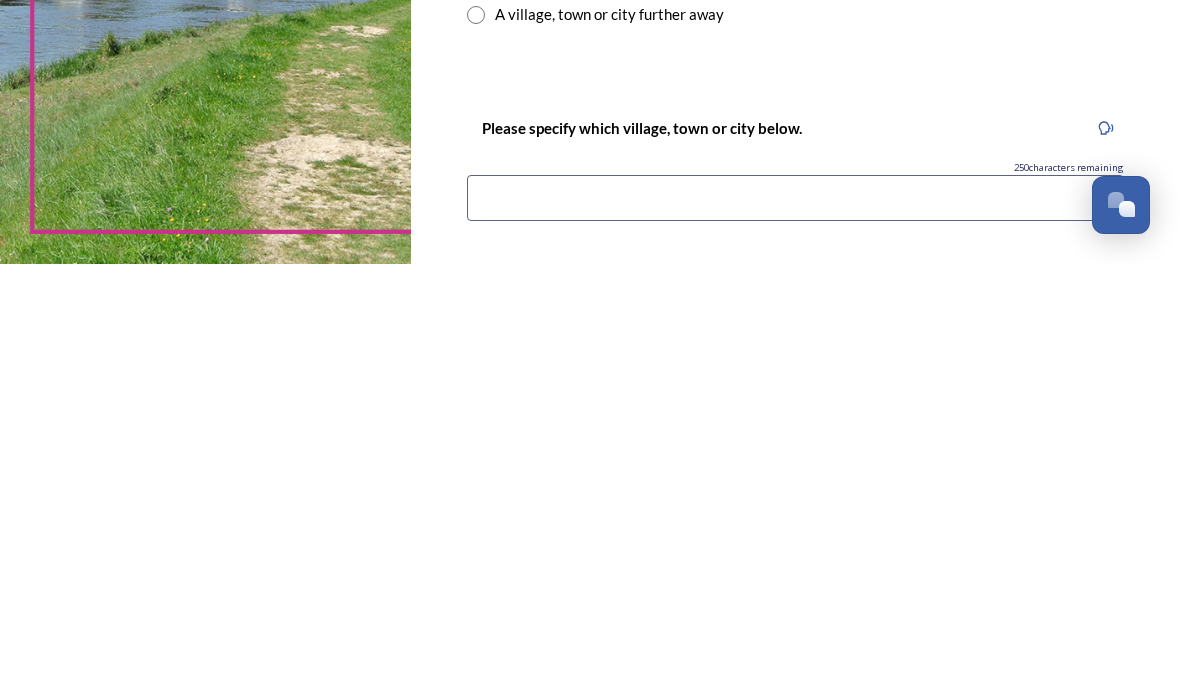 type on "[LOCATION]" 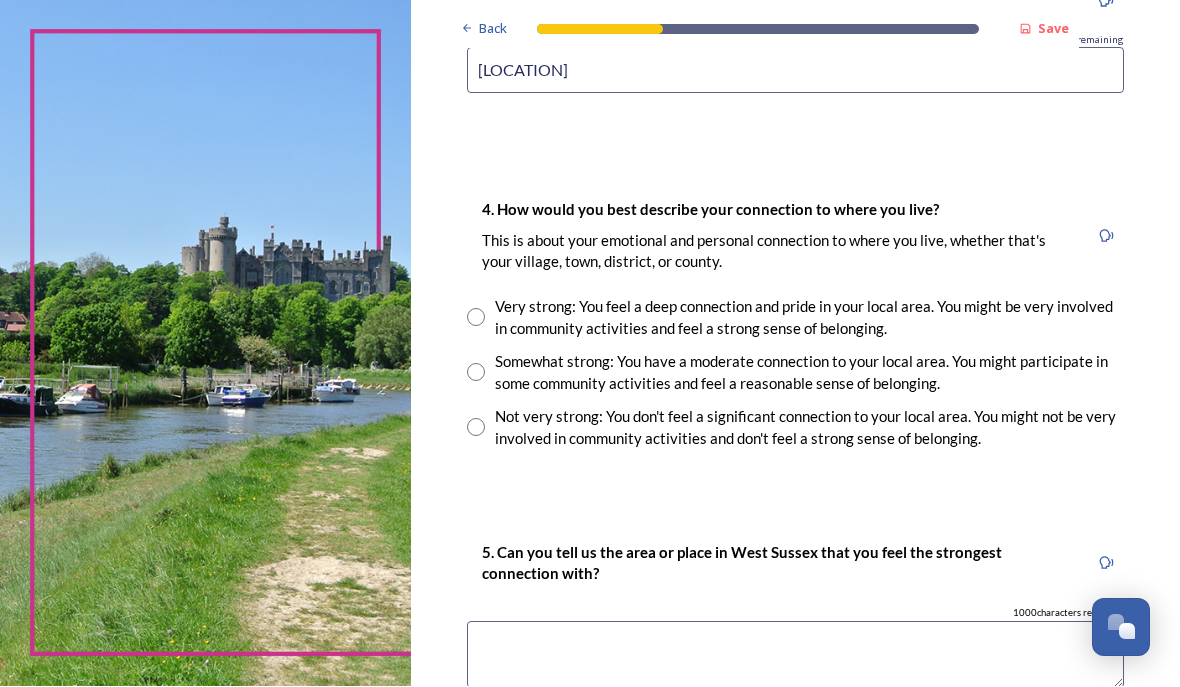 scroll, scrollTop: 1346, scrollLeft: 0, axis: vertical 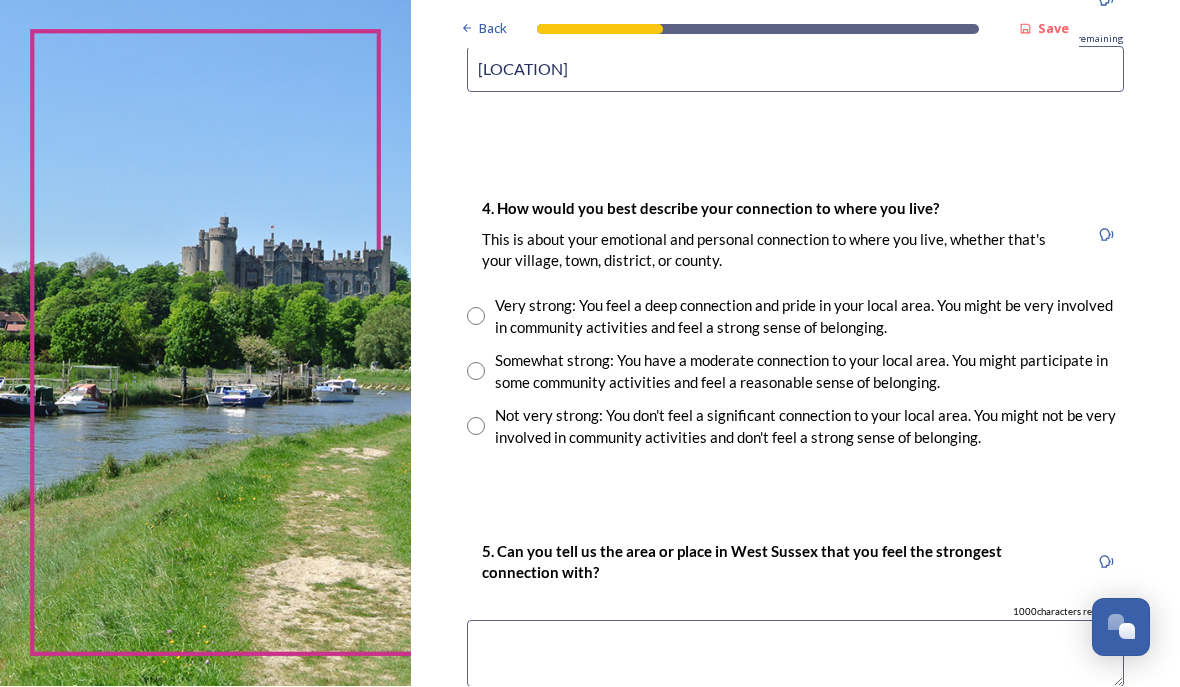click at bounding box center (476, 317) 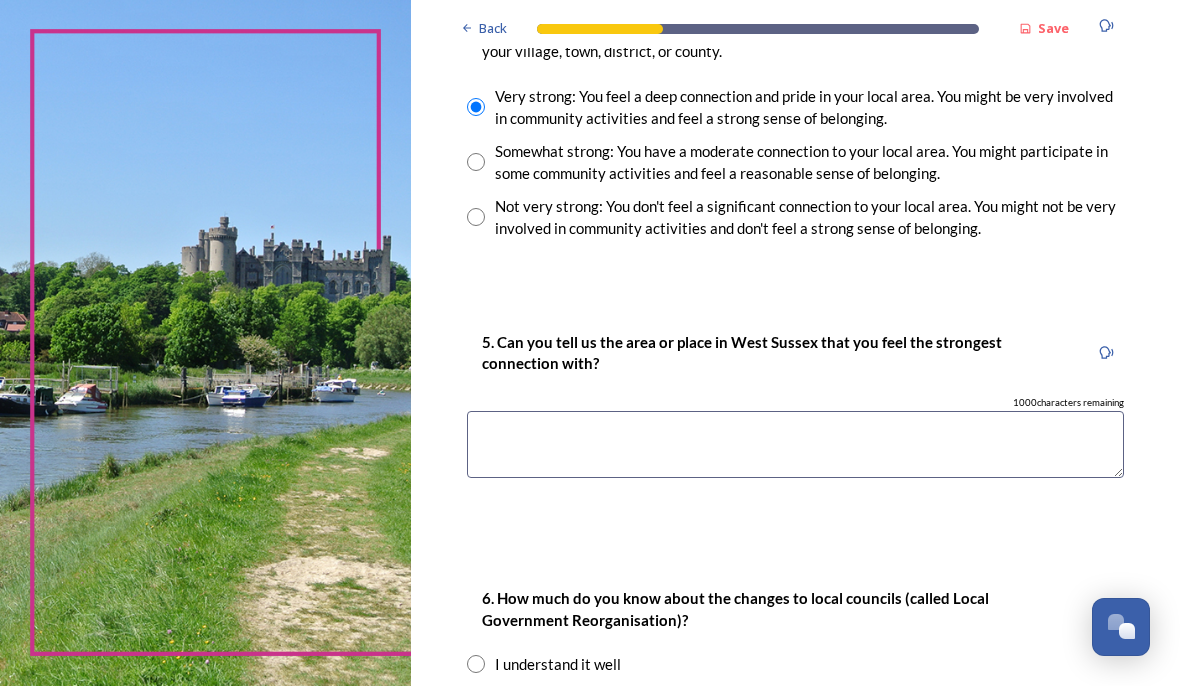 scroll, scrollTop: 1556, scrollLeft: 0, axis: vertical 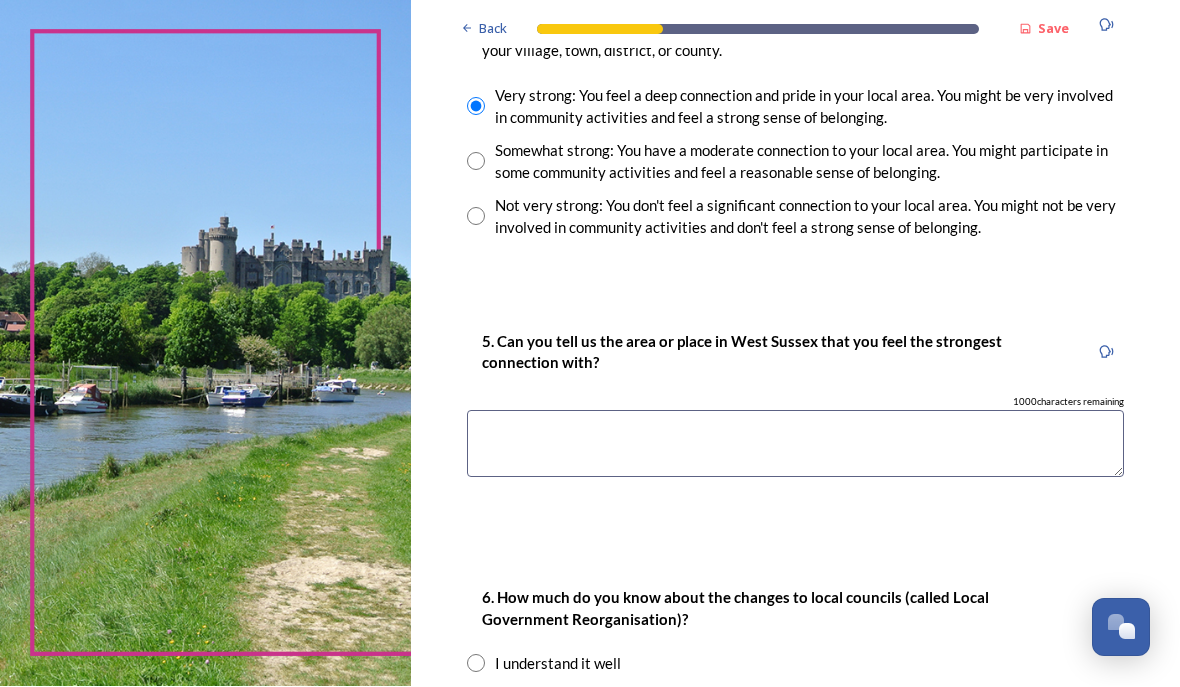 click at bounding box center (795, 444) 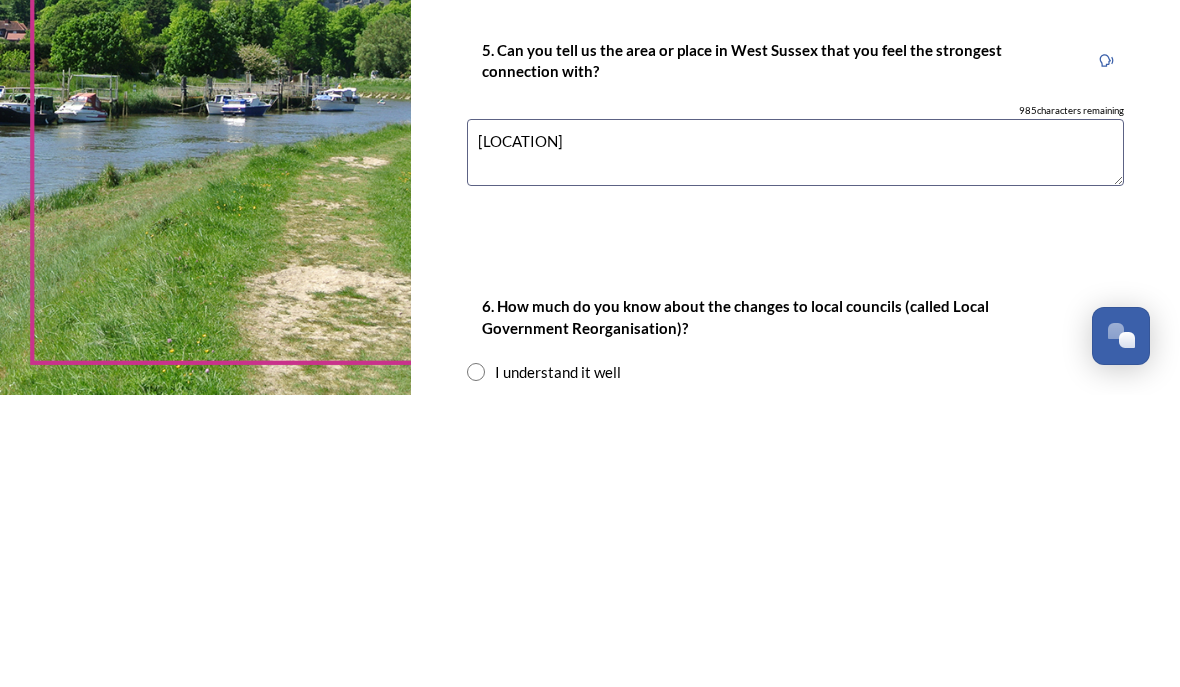 scroll, scrollTop: 1560, scrollLeft: 0, axis: vertical 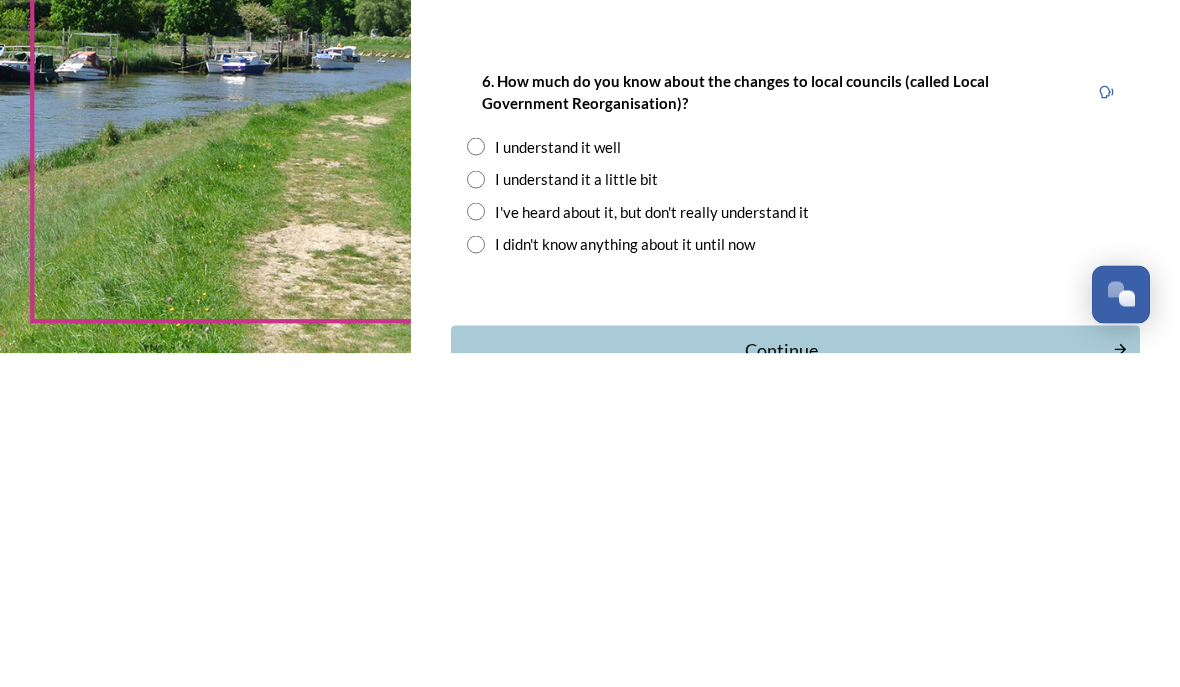 type on "[LOCATION]" 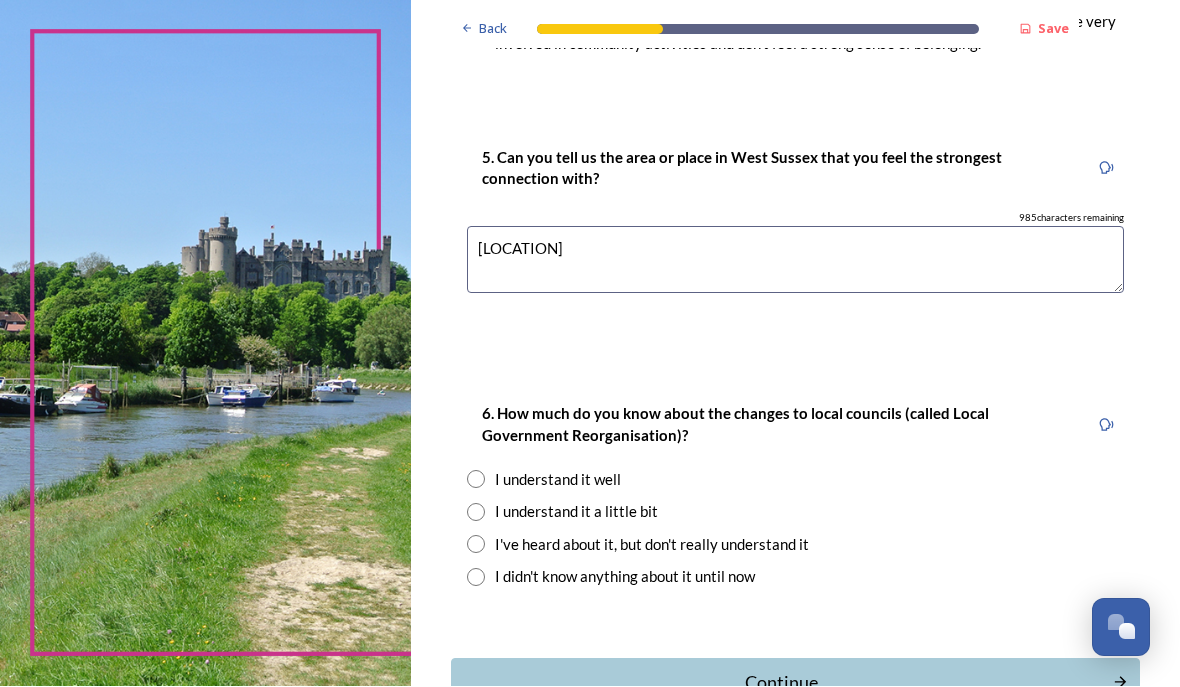 click at bounding box center (476, 480) 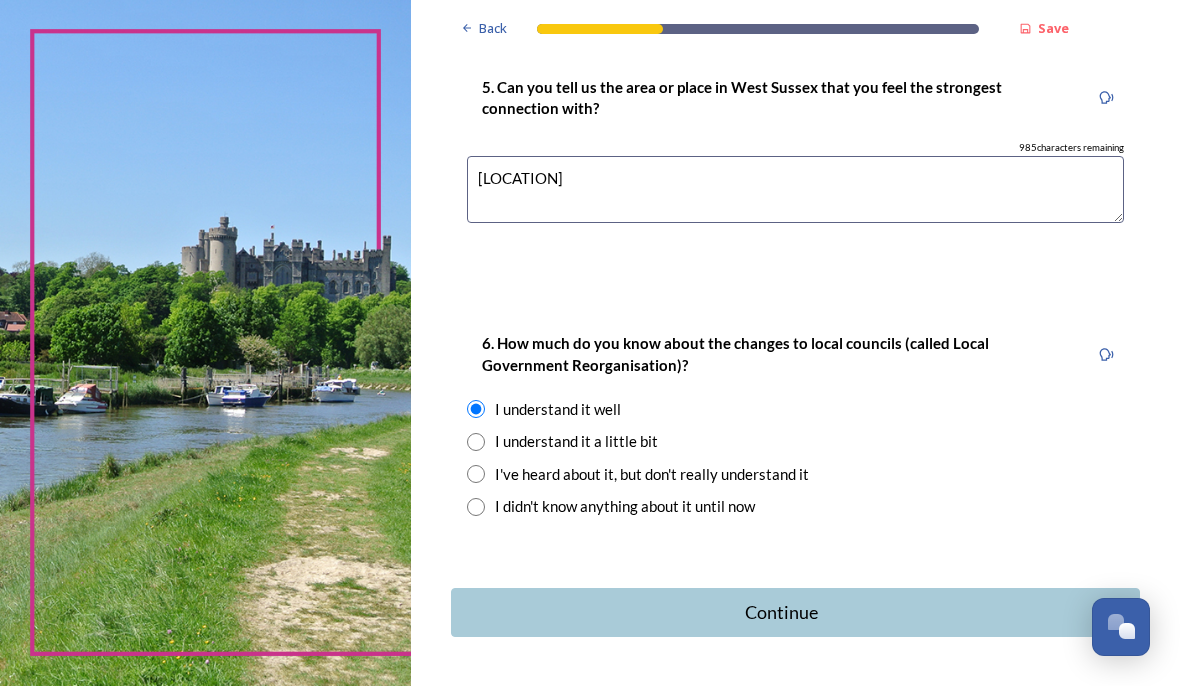 scroll, scrollTop: 1809, scrollLeft: 0, axis: vertical 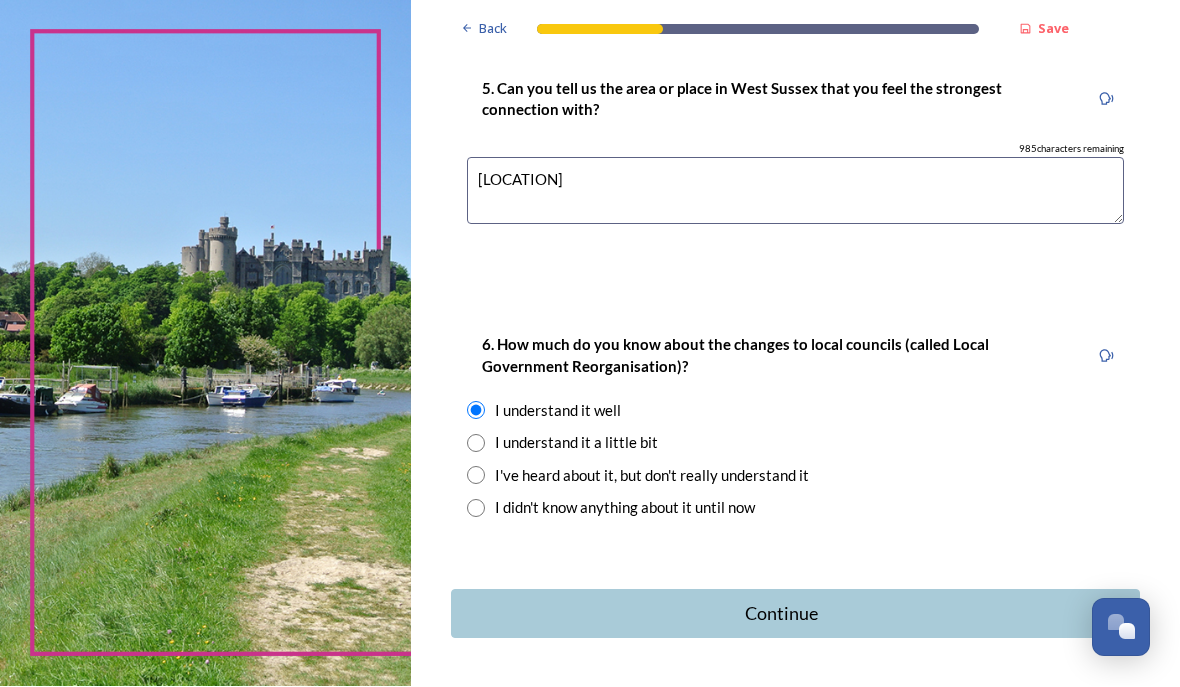 click on "Continue" at bounding box center (782, 614) 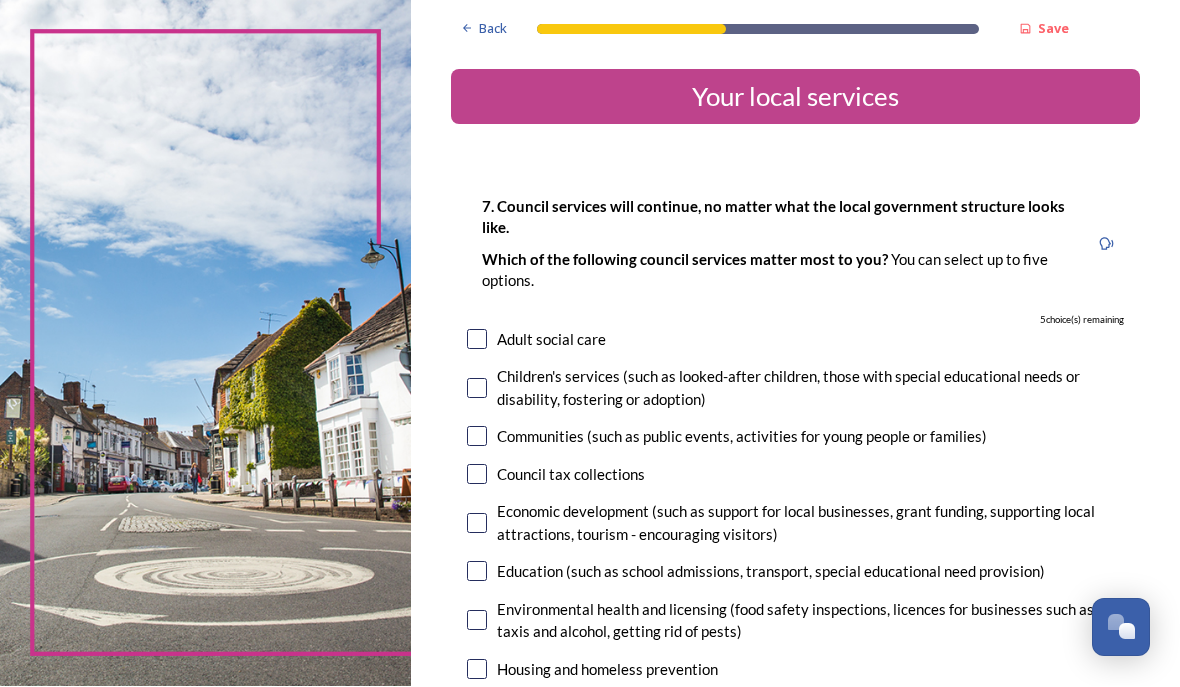 click at bounding box center [477, 621] 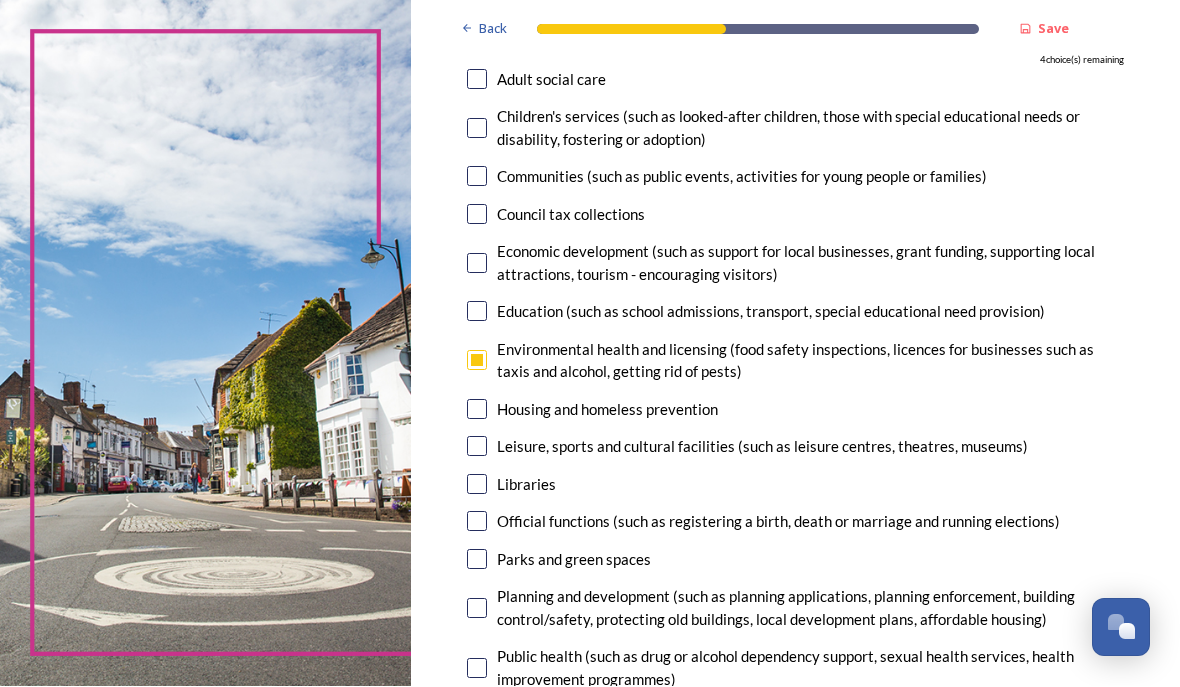 scroll, scrollTop: 261, scrollLeft: 0, axis: vertical 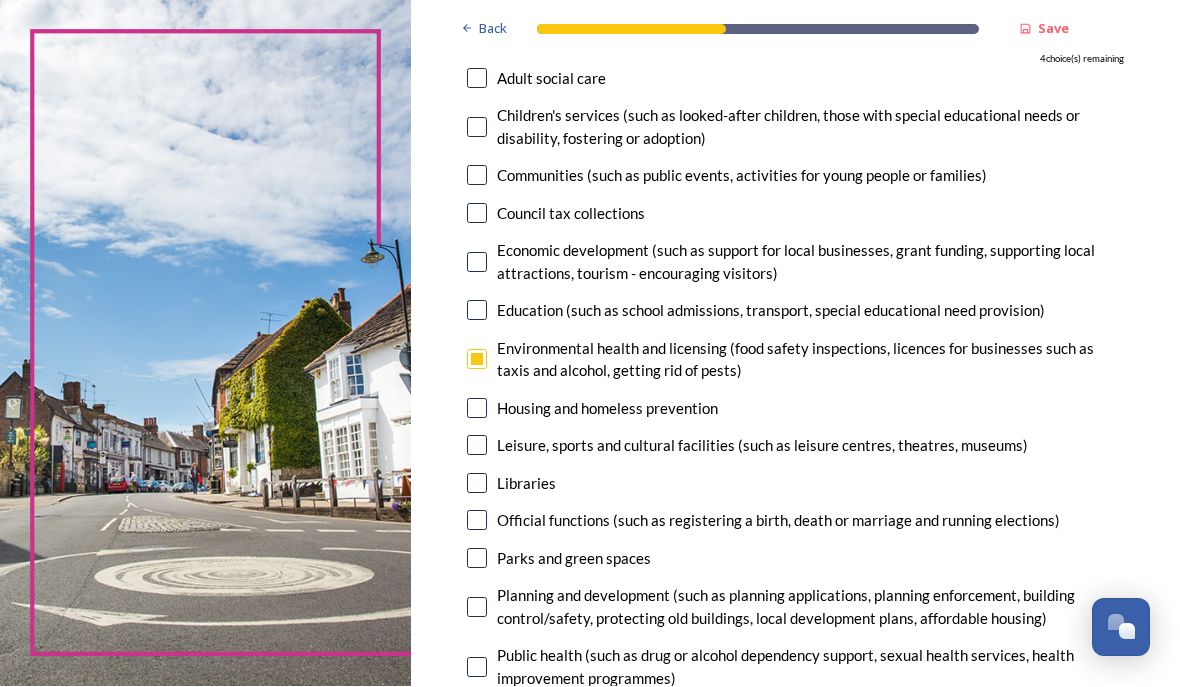 click at bounding box center [477, 484] 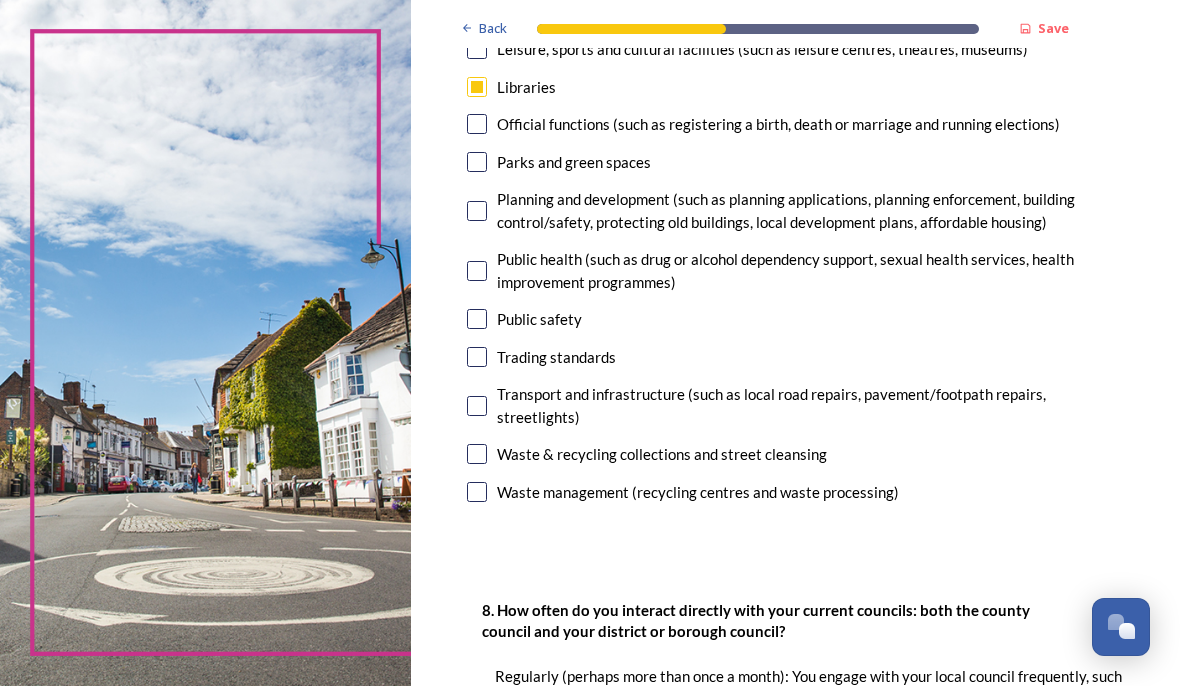 scroll, scrollTop: 657, scrollLeft: 0, axis: vertical 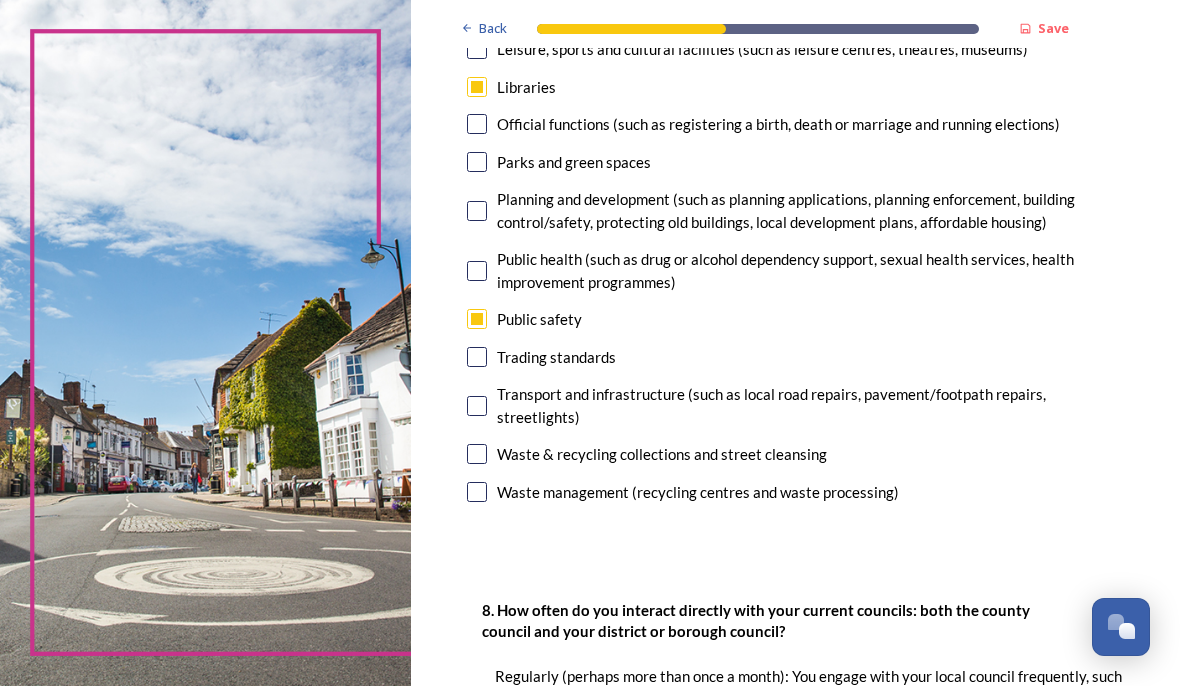 click at bounding box center (477, 407) 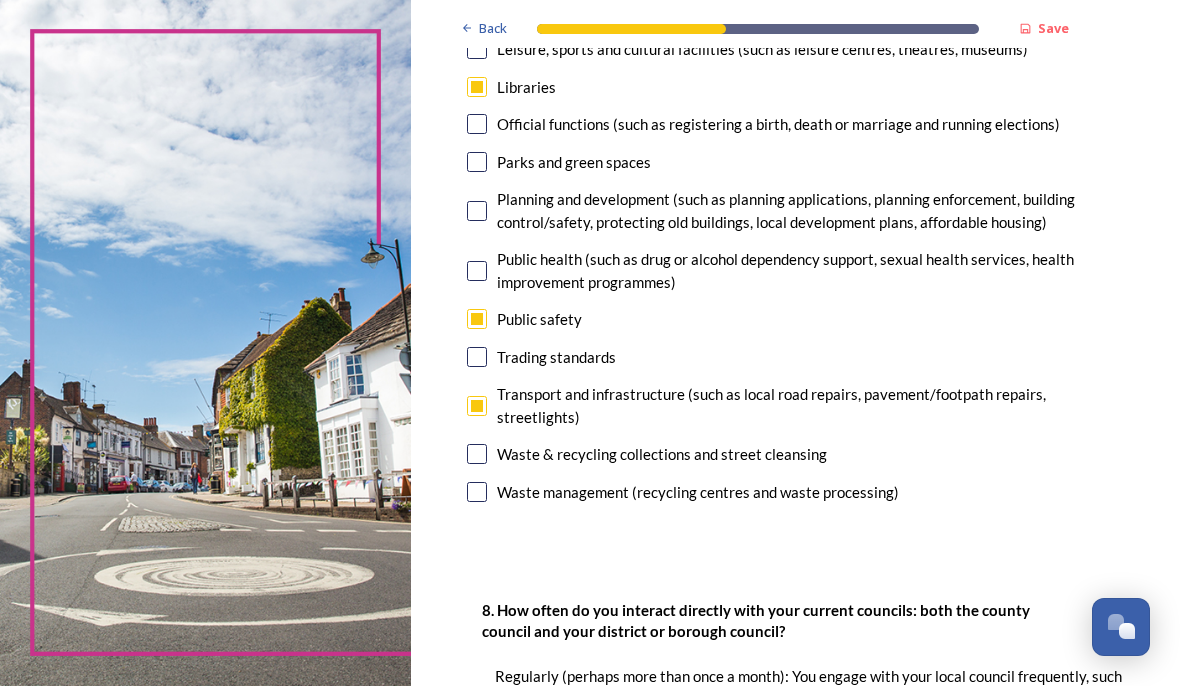 click at bounding box center [477, 358] 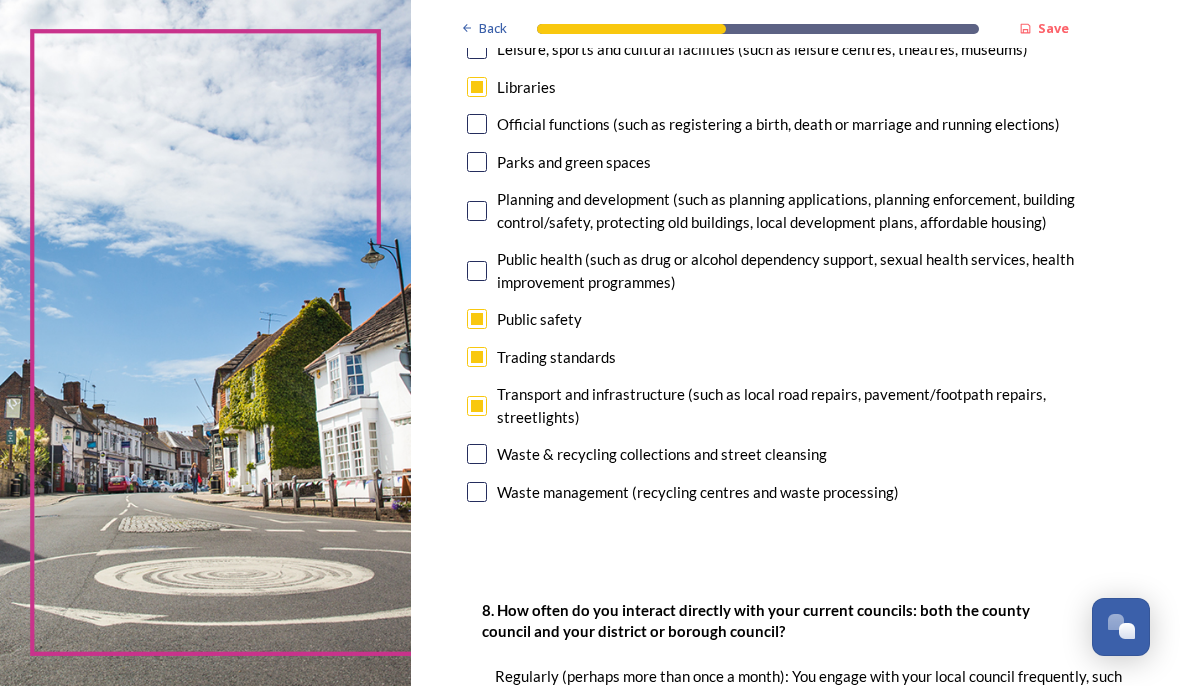 click on "7. Council services will continue, no matter what the local government structure looks like.  ﻿﻿Which of the following council services matter most to you?  You can select up to five options. 0  choice(s) remaining Adult social care   Children's services (such as looked-after children, those with special educational needs or disability, fostering or adoption) Communities (such as public events, activities for young people or families) Council tax collections Economic development (such as support for local businesses, grant funding, supporting local attractions, tourism - encouraging visitors)  Education (such as school admissions, transport, special educational need provision)  Environmental health and licensing (food safety inspections, licences for businesses such as taxis and alcohol, getting rid of pests) Housing and homeless prevention Leisure, sports and cultural facilities (such as leisure centres, theatres, museums) Libraries Parks and green spaces Public safety Trading standards" at bounding box center (795, 23) 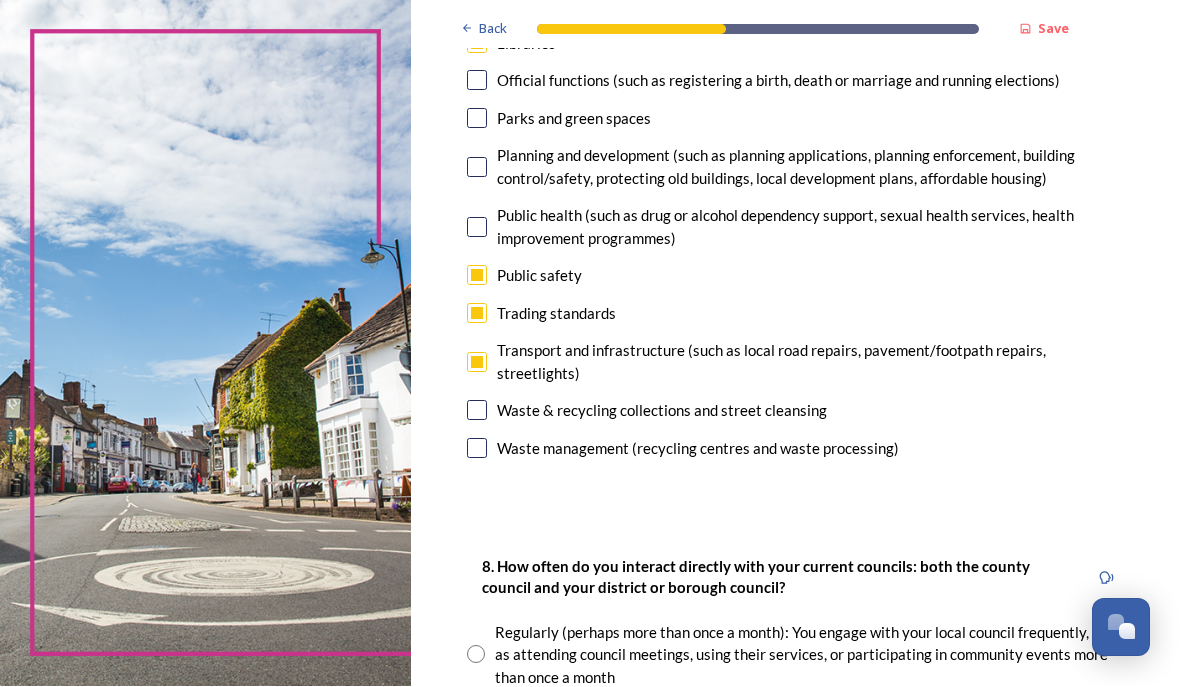 scroll, scrollTop: 703, scrollLeft: 0, axis: vertical 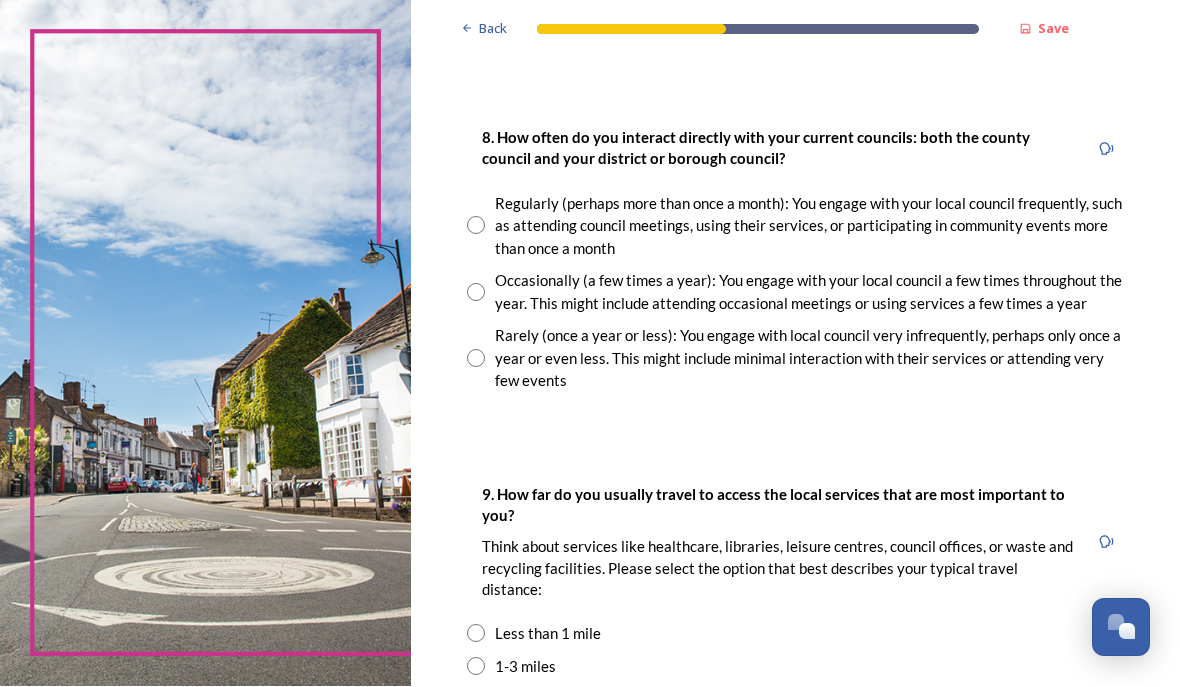 click on "8. How often do you interact directly with your current councils: both the county council and your district or borough council?  Regularly (perhaps more than once a month): You engage with your local council frequently, such as attending council meetings, using their services, or participating in community events more than once a month Occasionally (a few times a year): You engage with your local council a few times throughout the year. This might include attending occasional meetings or using services a few times a year Rarely (once a year or less): You engage with local council very infrequently, perhaps only once a year or even less. This might include minimal interaction with their services or attending very few events" at bounding box center (795, 259) 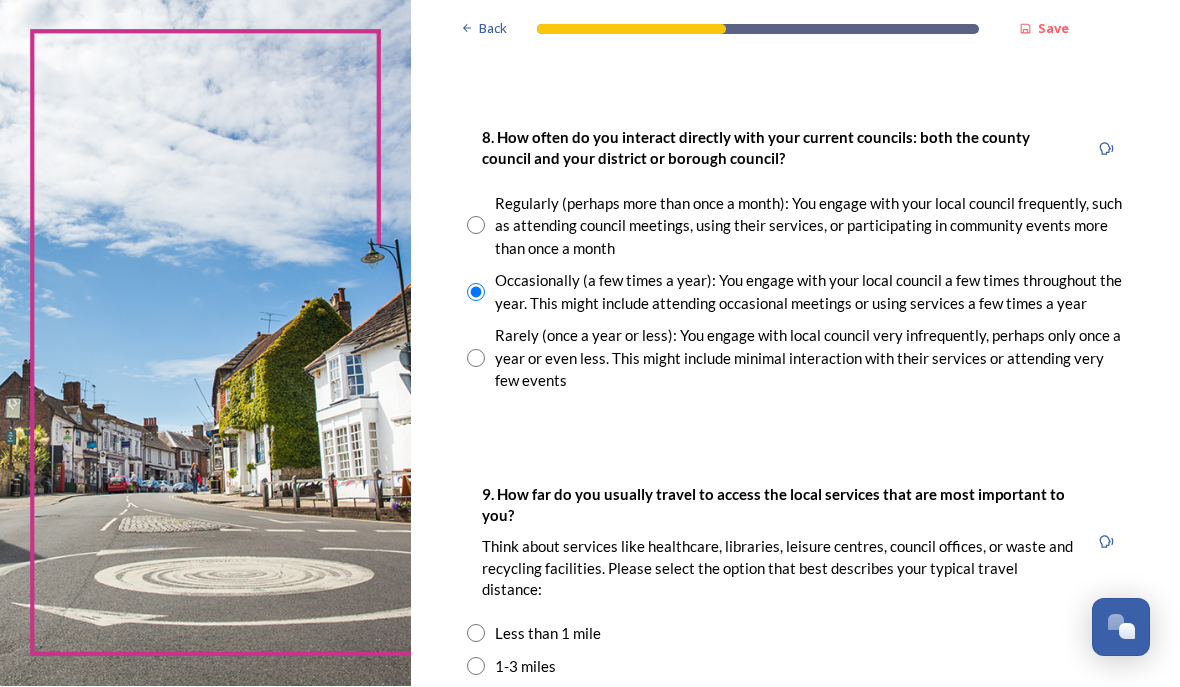 click on "9. How far do you usually travel to access the local services that are most important to you?  Think about services like healthcare, libraries, leisure centres, council offices, or waste and recycling facilities. Please select the option that best describes your typical travel distance: Less than 1 mile 1-3 miles 4-6 miles 7-10 miles More than 10 miles I don't use local services Not sure" at bounding box center [795, 662] 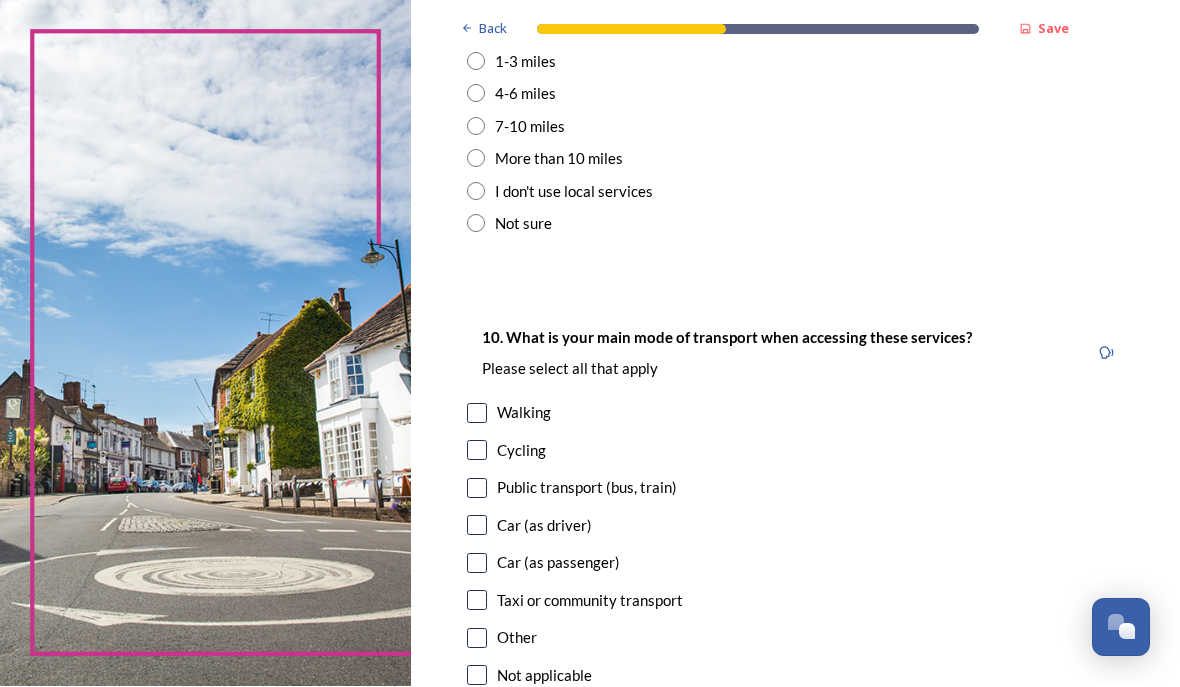 scroll, scrollTop: 1736, scrollLeft: 0, axis: vertical 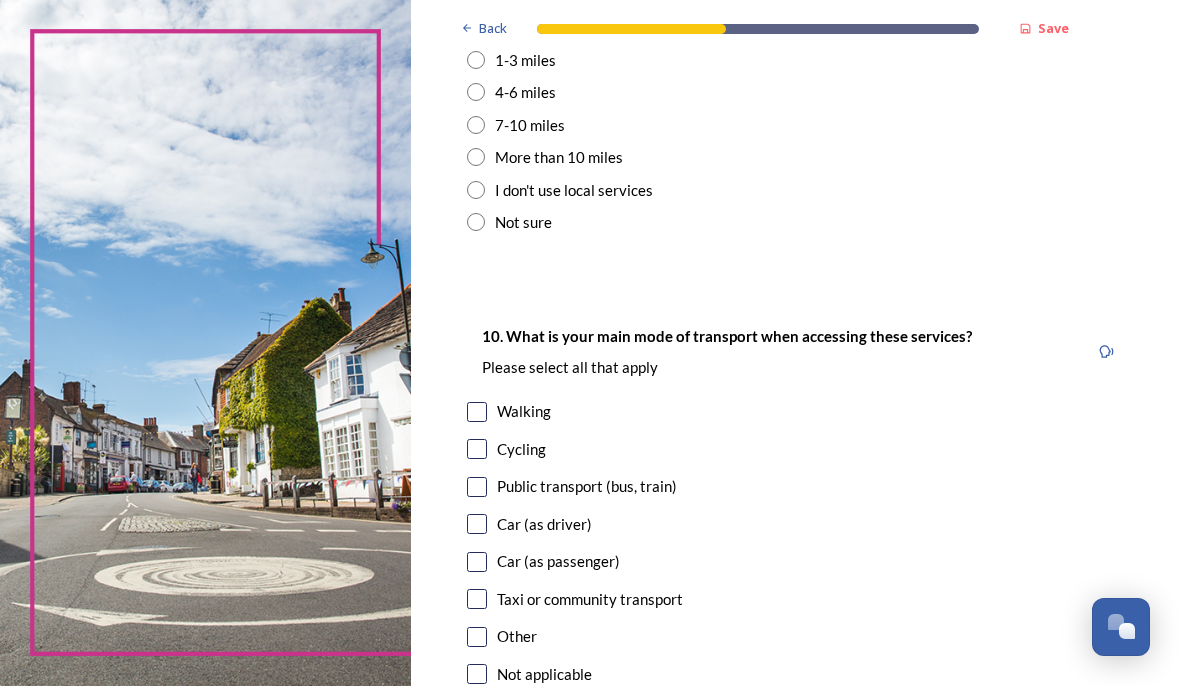 click at bounding box center (477, 525) 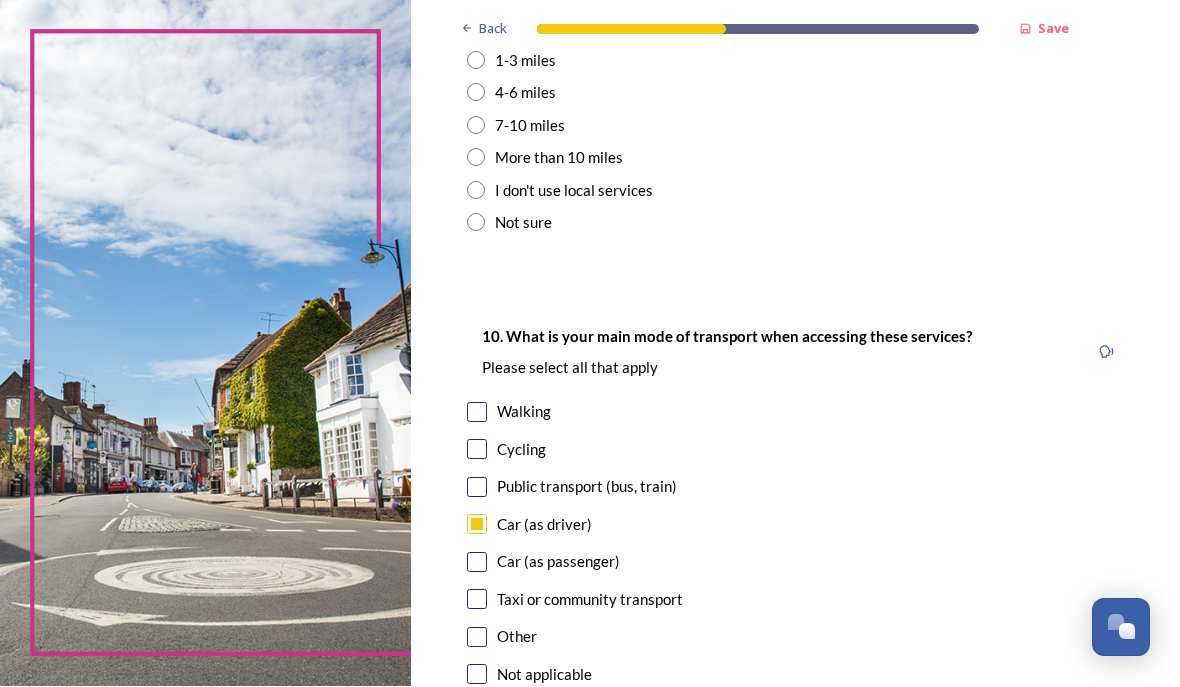 click at bounding box center (477, 563) 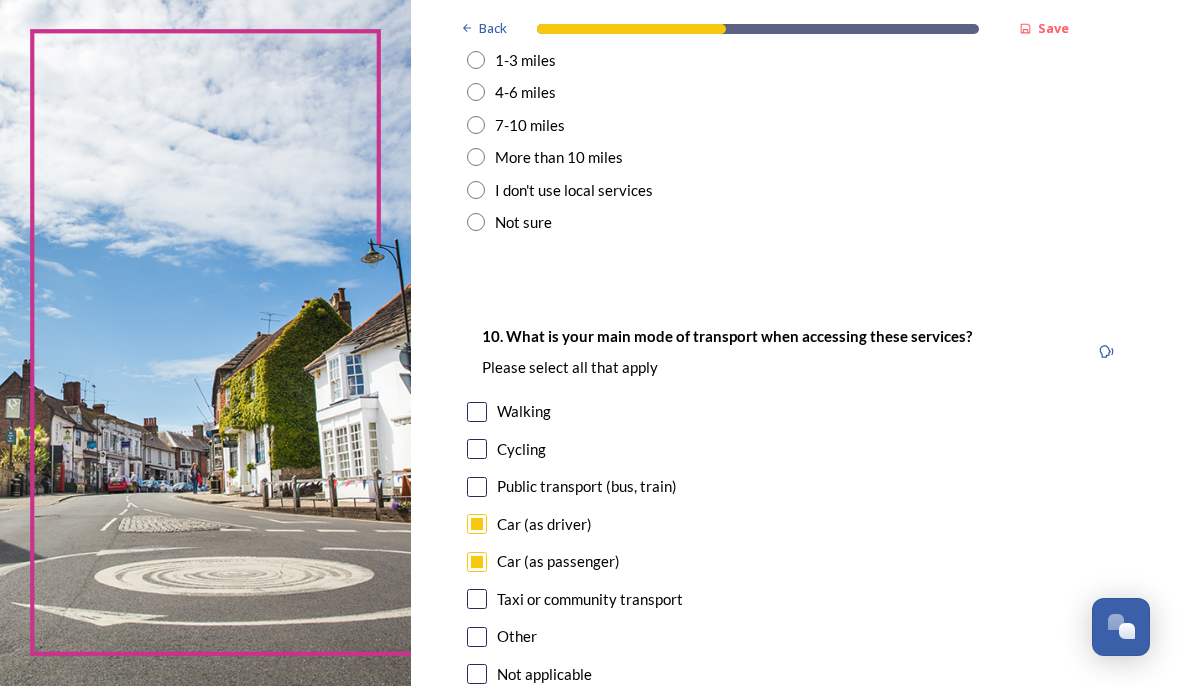 click at bounding box center (477, 638) 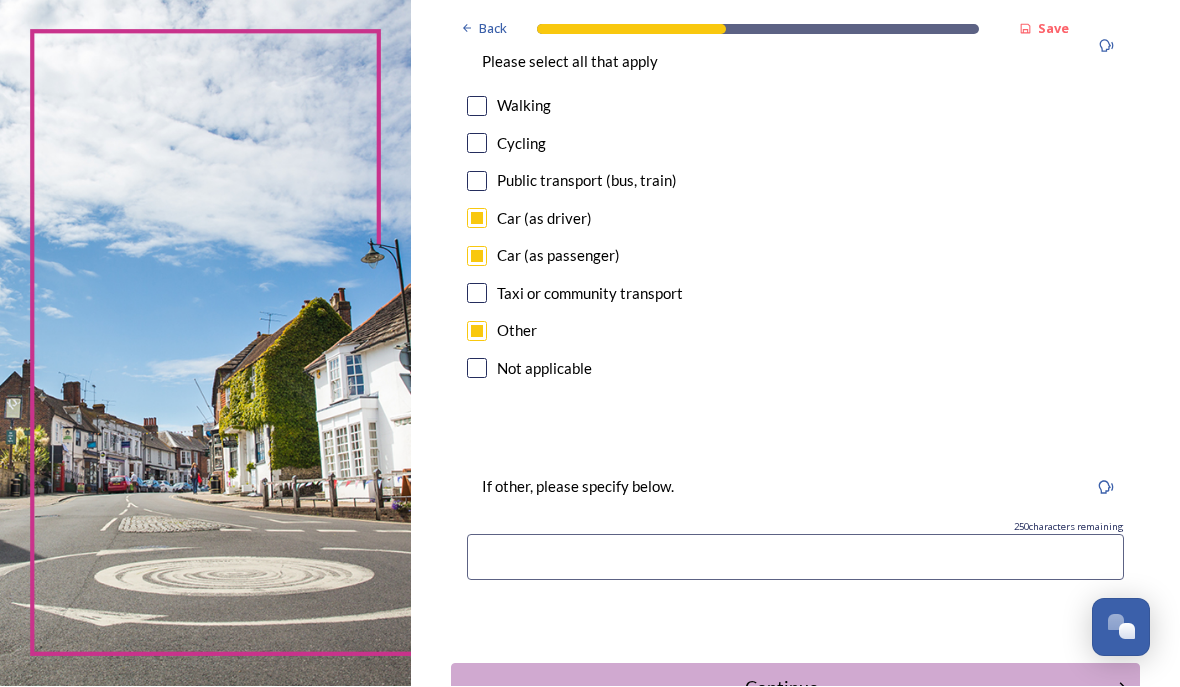 scroll, scrollTop: 2042, scrollLeft: 0, axis: vertical 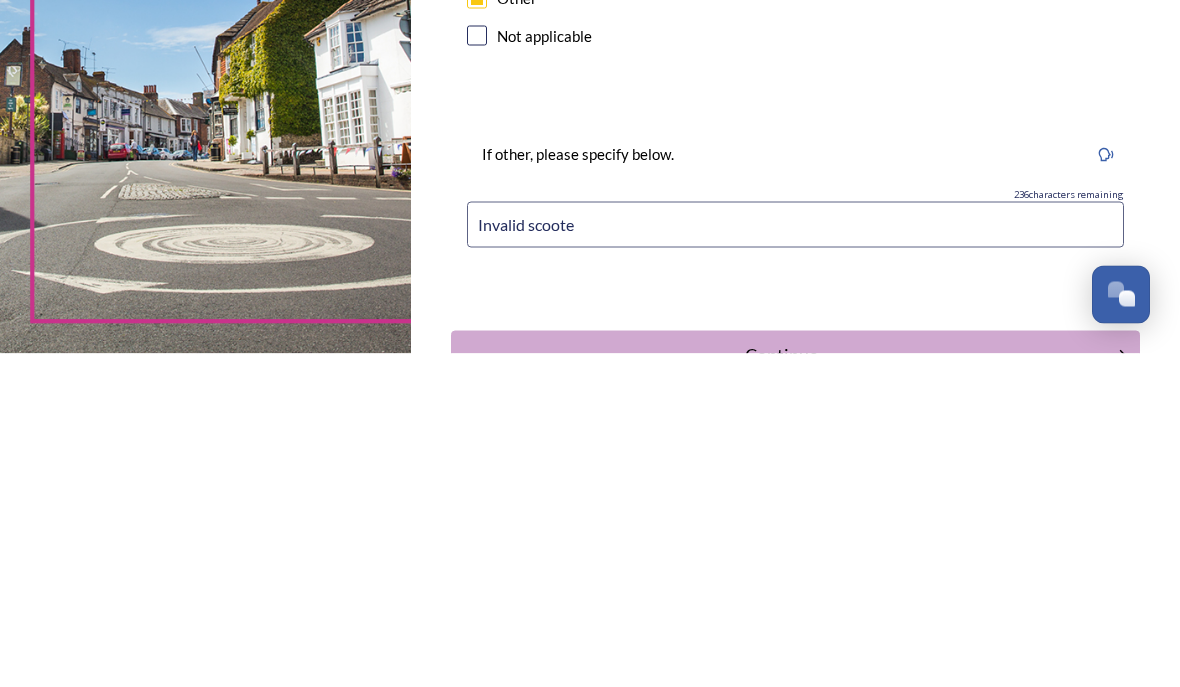 type on "Invalid scooter" 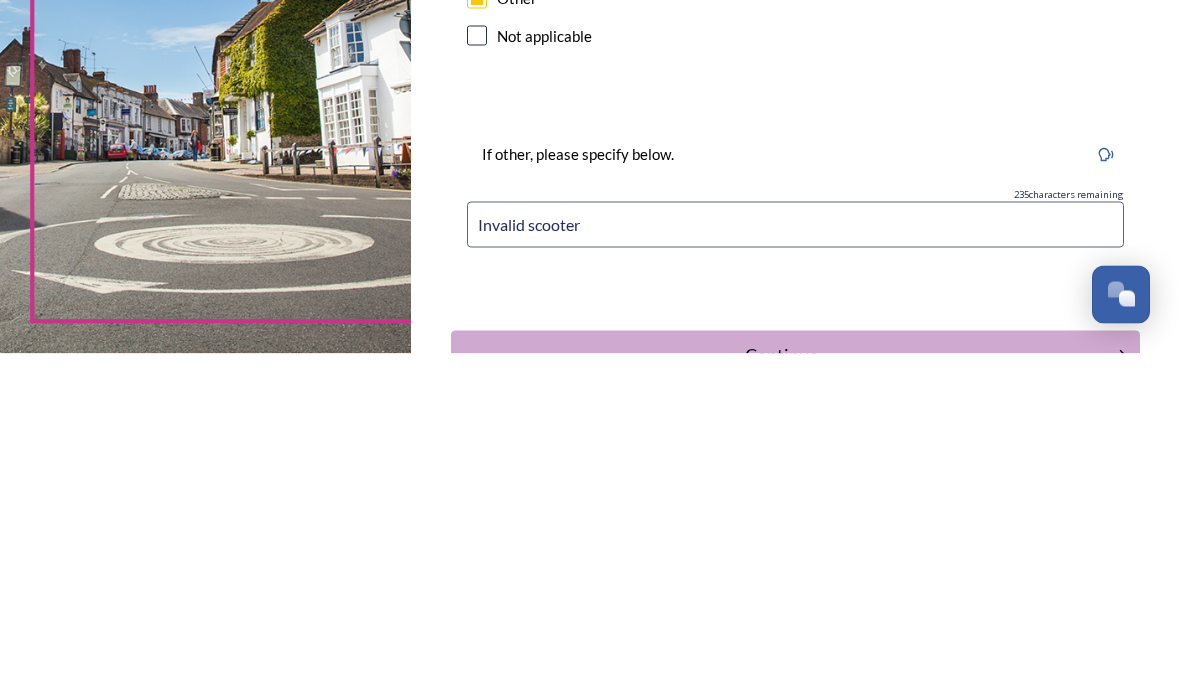 click on "Continue" at bounding box center (782, 688) 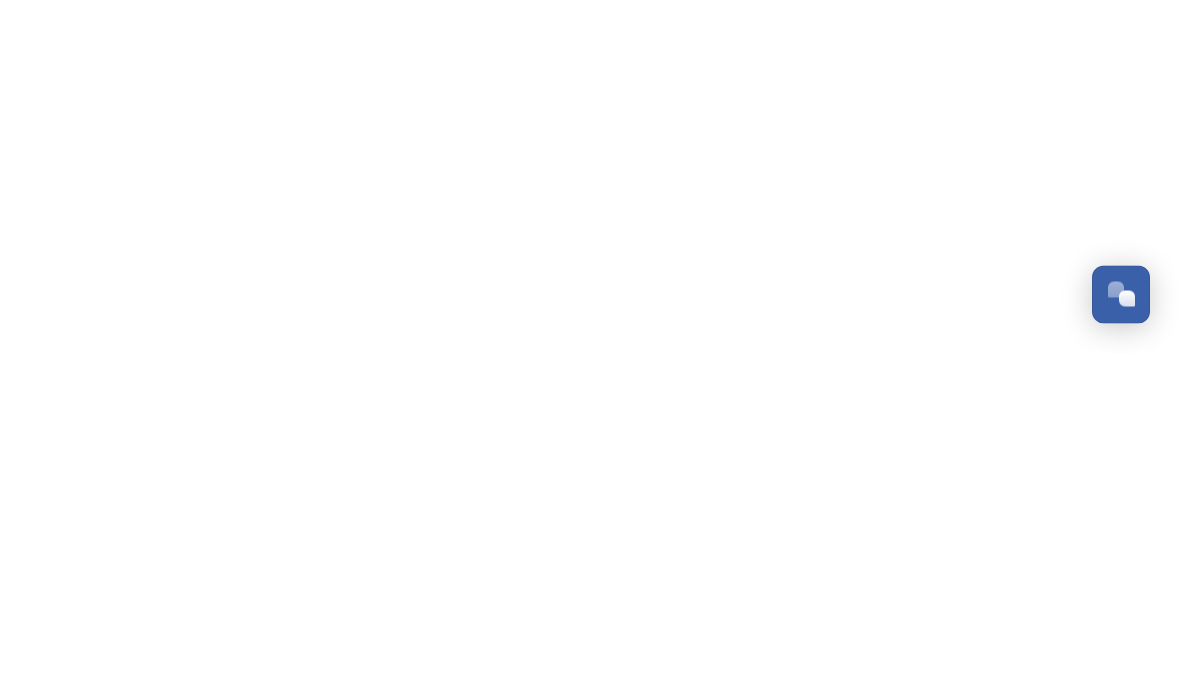 scroll, scrollTop: 0, scrollLeft: 0, axis: both 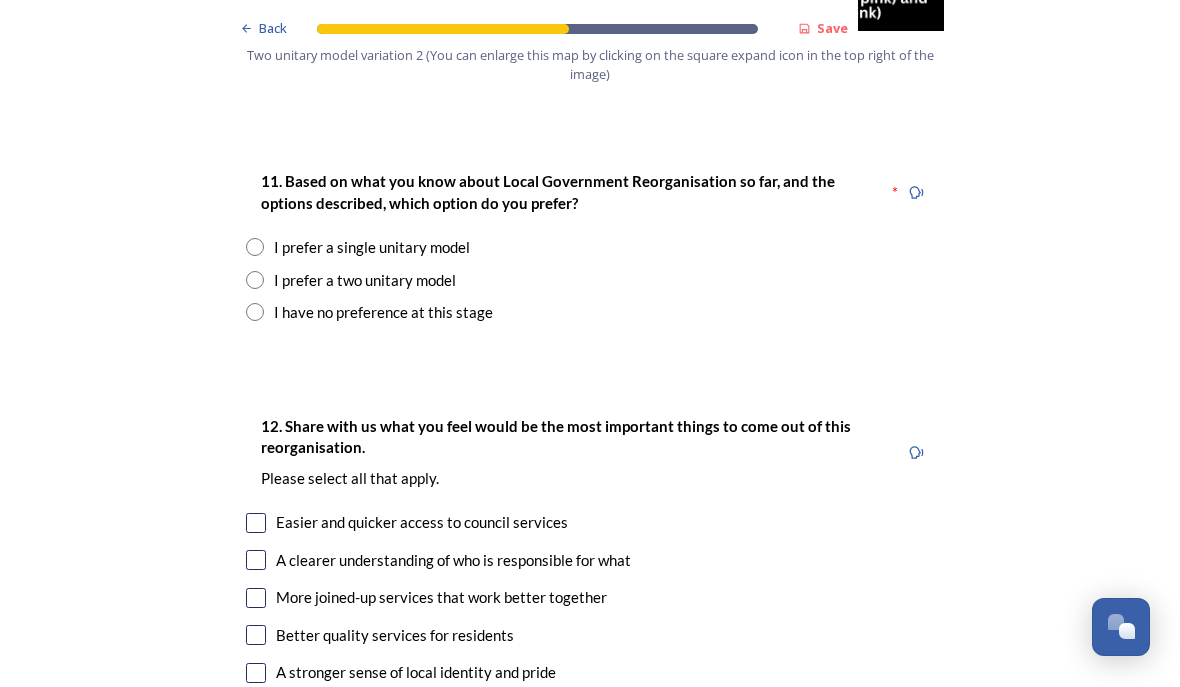 click on "Back Save Prioritising future services As explained on our  Shaping West Sussex hub , Local Government Reorganisation for West Sussex means that the county, district and borough councils will be replaced with one, or more than one, single-tier council (referred to as a unitary council) to deliver all your services.  Options currently being explored within West Sussex are detailed on our  hub , but map visuals can be found below. A single county unitary , bringing the County Council and all seven District and Borough Councils services together to form a new unitary council for West Sussex. Single unitary model (You can enlarge this map by clicking on the square expand icon in the top right of the image) Two unitary option, variation 1  -   one unitary combining Arun, Chichester and Worthing footprints and one unitary combining Adur, Crawley, Horsham, and Mid-Sussex footprints. Two unitary model variation 1 (You can enlarge this map by clicking on the square expand icon in the top right of the image) * Other 5" at bounding box center (590, 524) 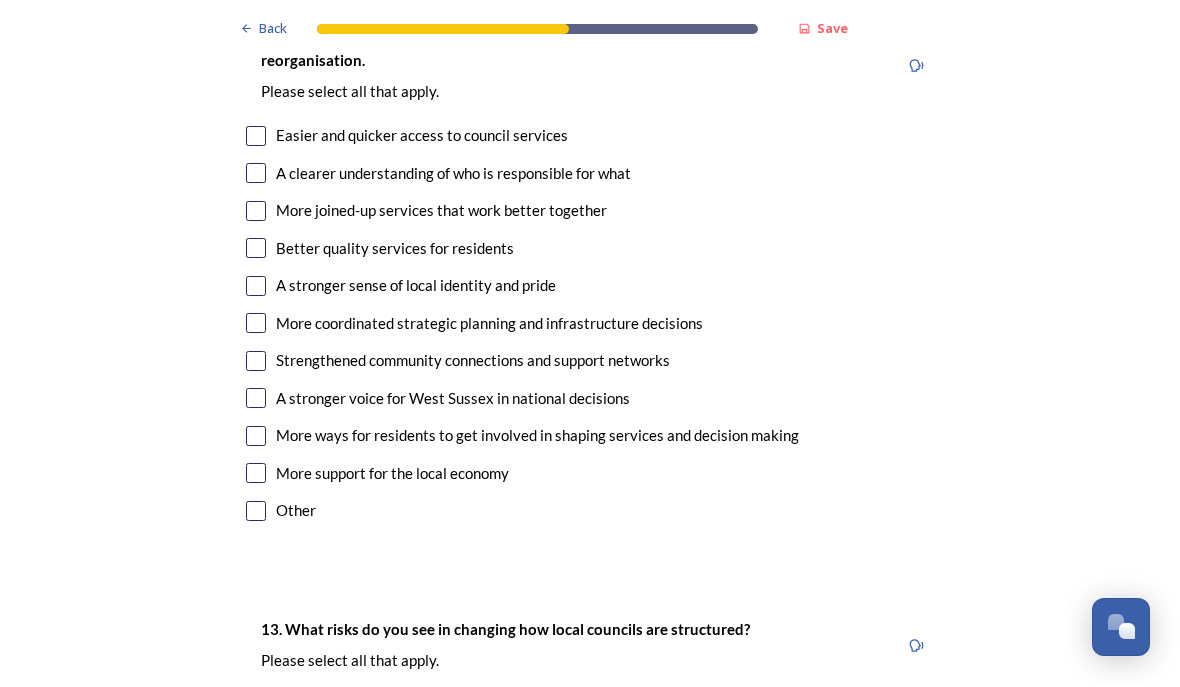 scroll, scrollTop: 2955, scrollLeft: 0, axis: vertical 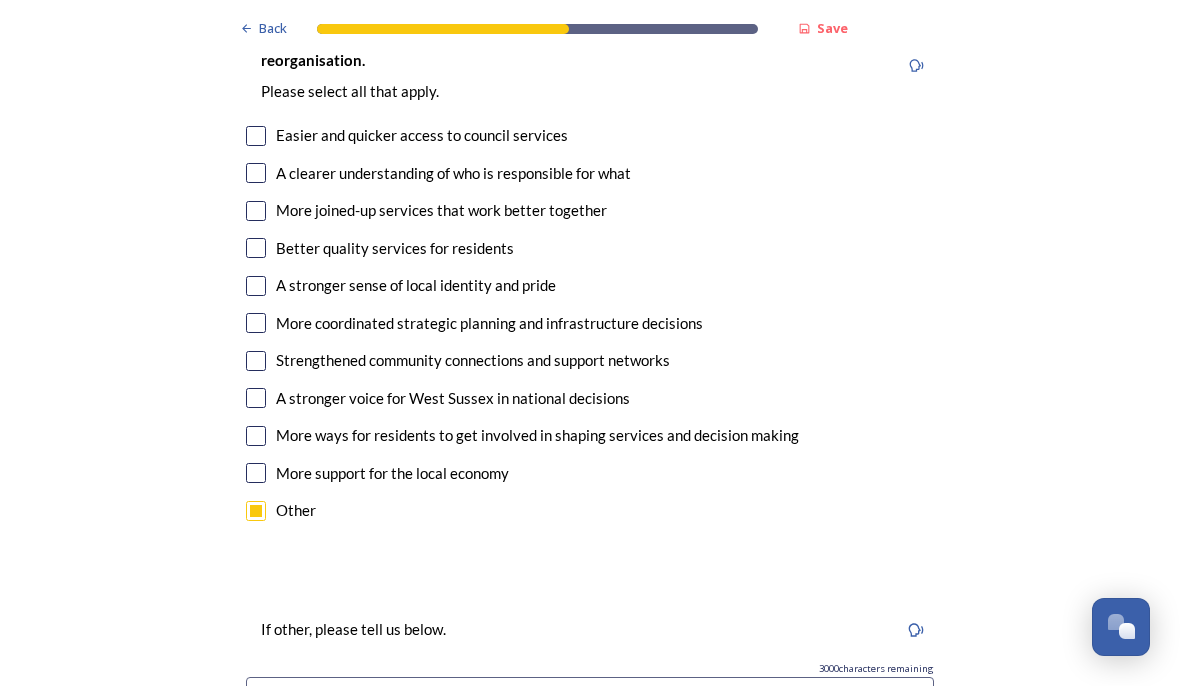 click at bounding box center (590, 701) 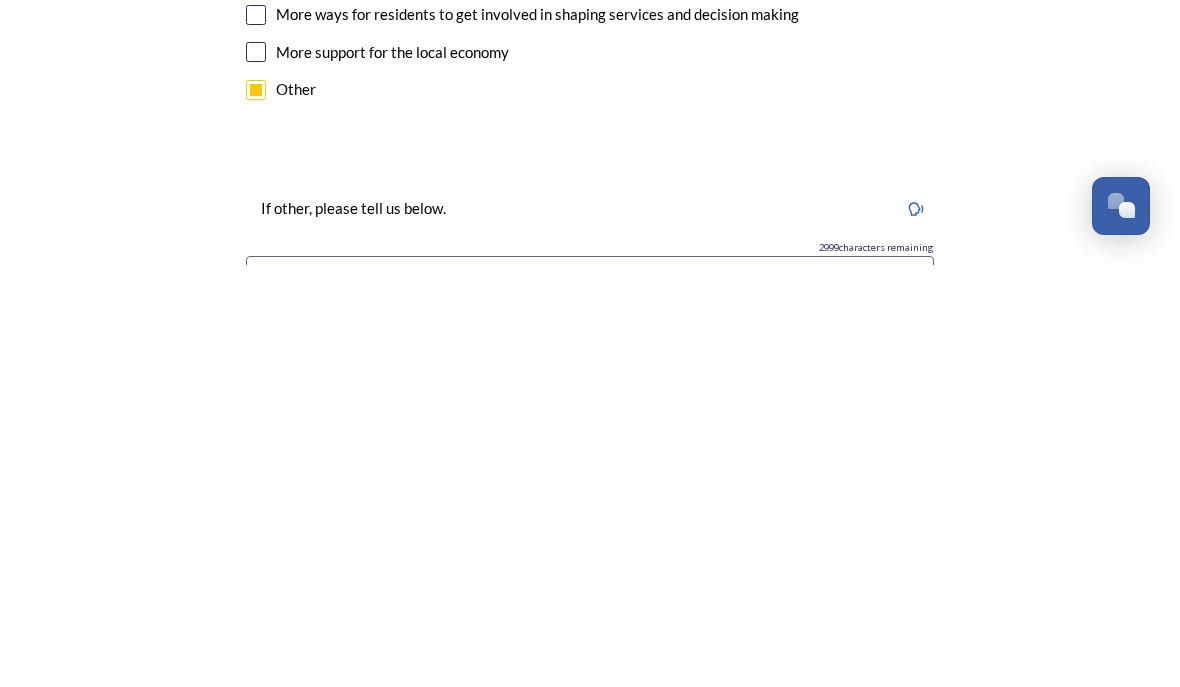 scroll, scrollTop: 89, scrollLeft: 0, axis: vertical 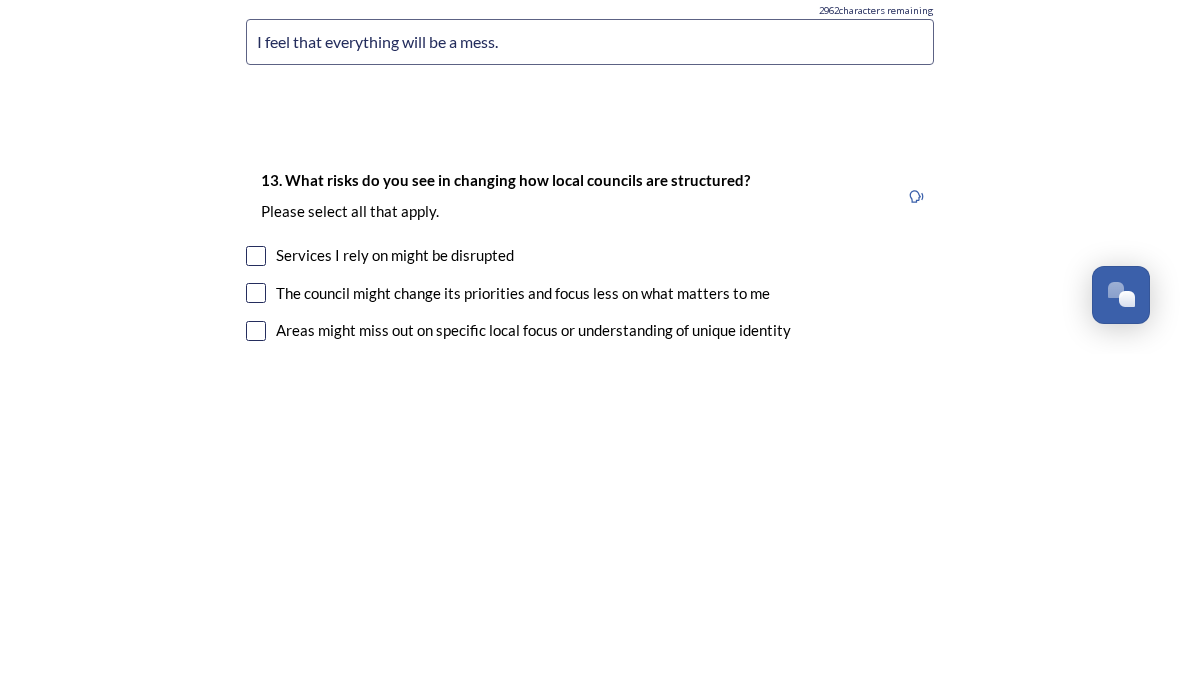 type on "I feel that everything will be a mess." 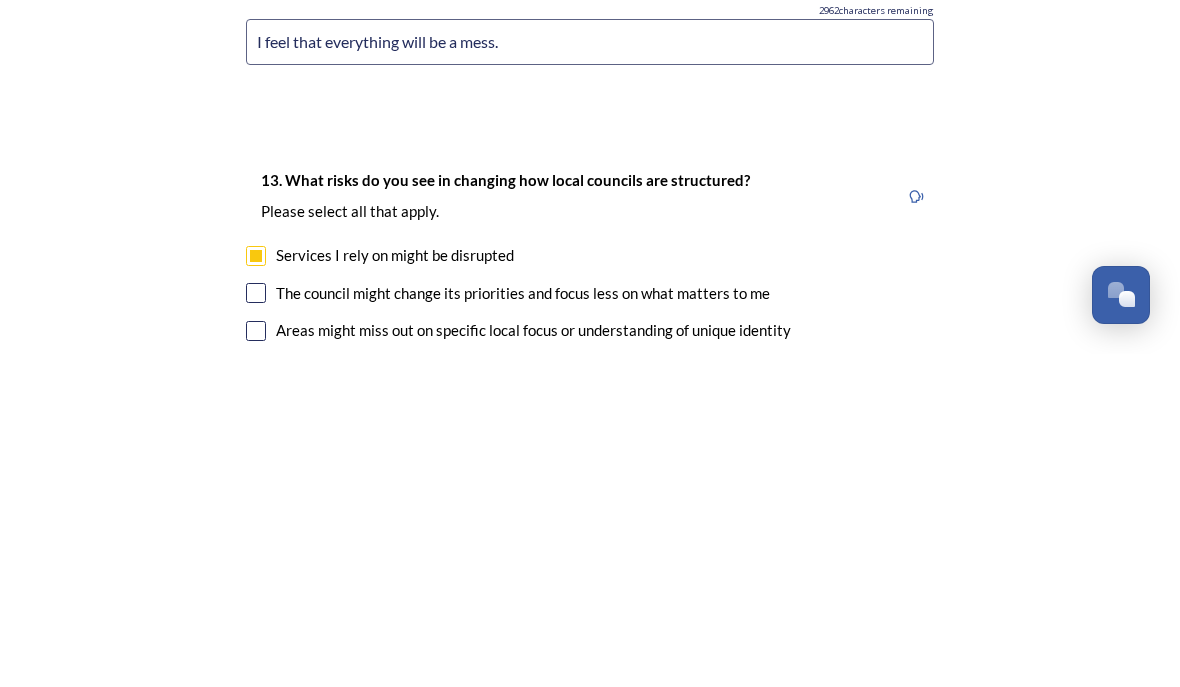 scroll, scrollTop: 0, scrollLeft: 0, axis: both 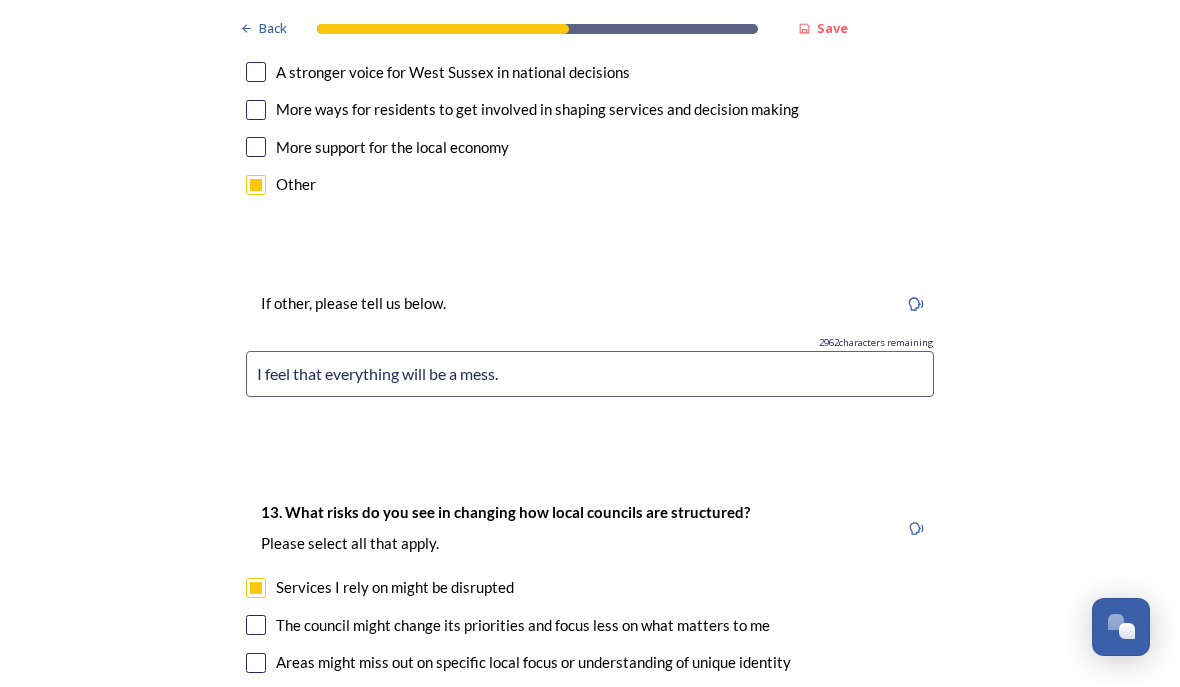 click at bounding box center (256, 626) 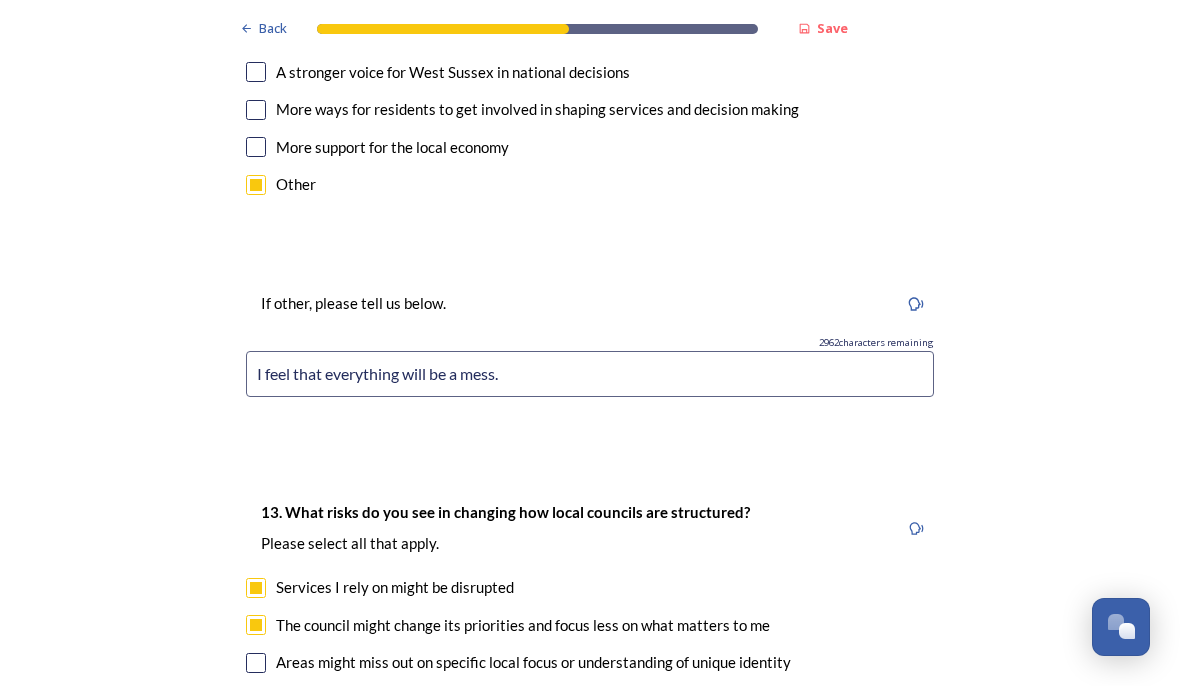 click at bounding box center (256, 664) 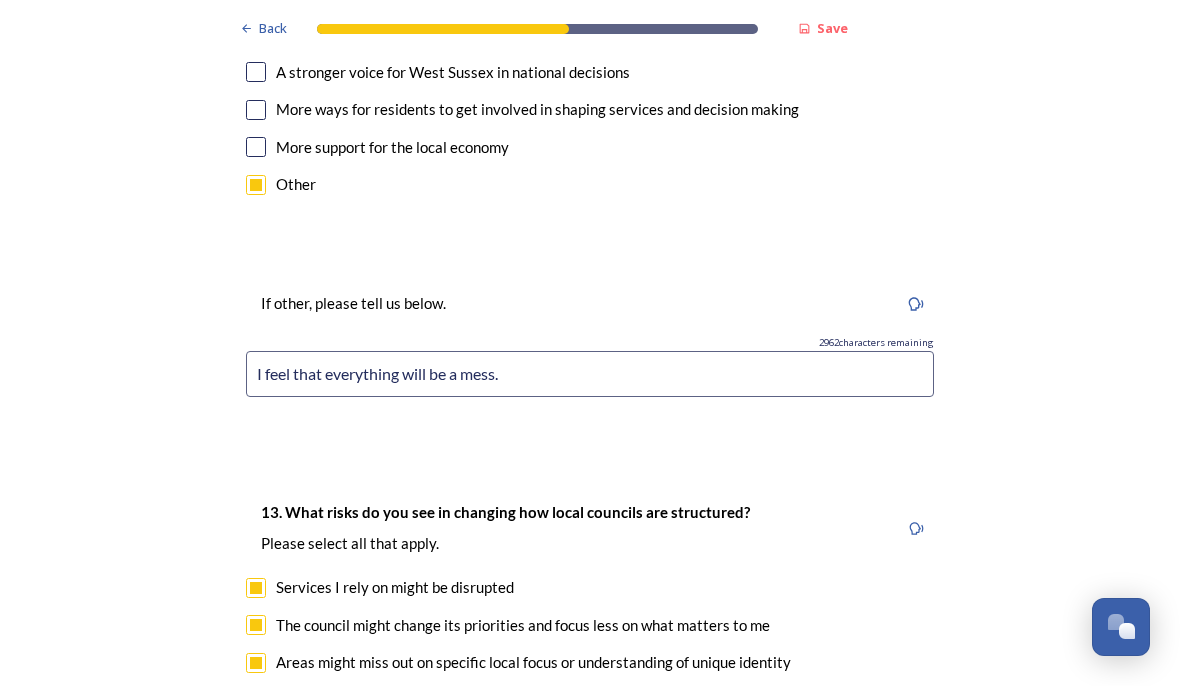 click at bounding box center (256, 701) 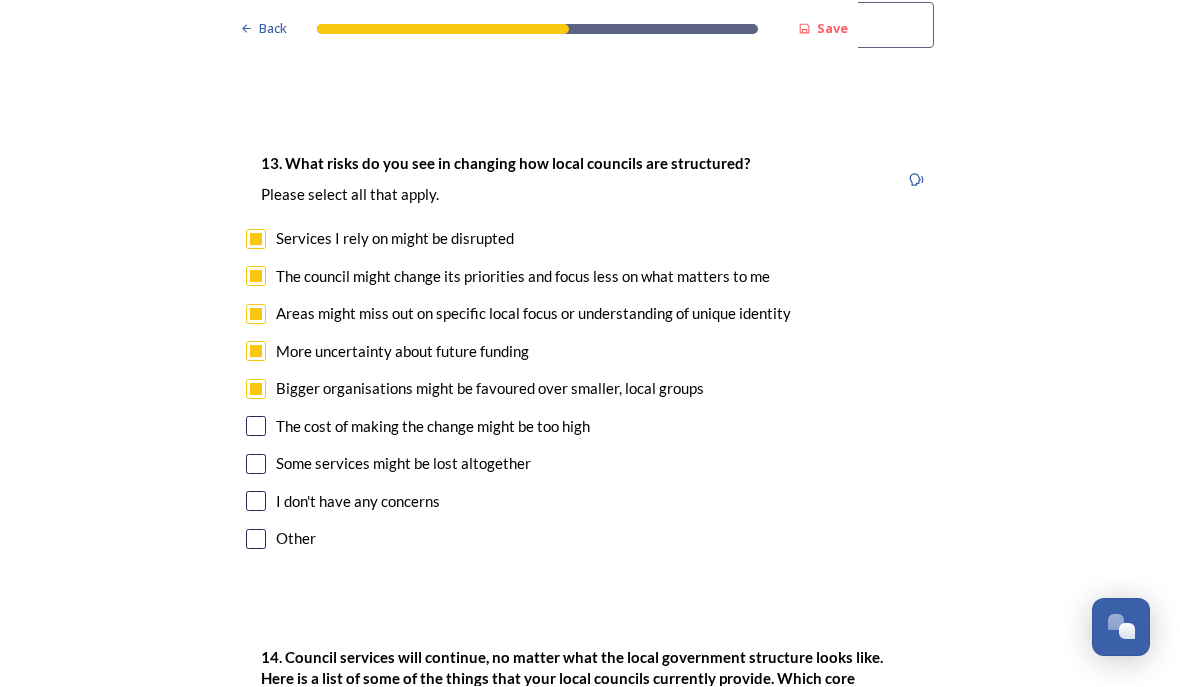 scroll, scrollTop: 3631, scrollLeft: 0, axis: vertical 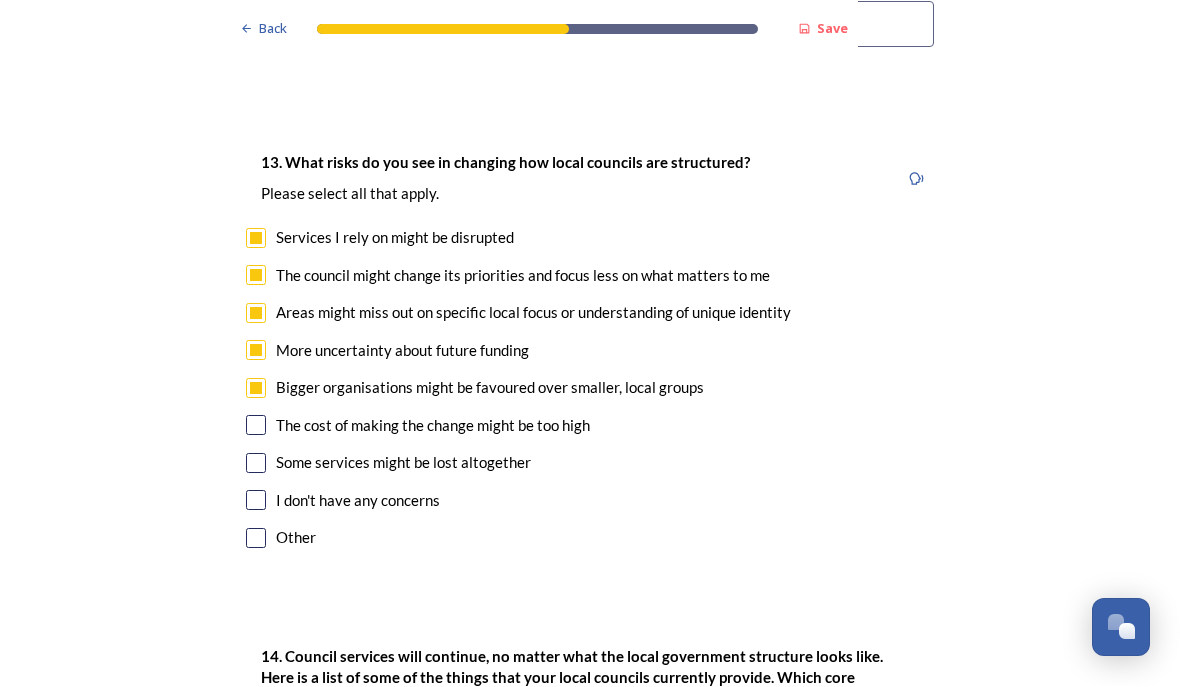 click on "13. What risks do you see in changing how local councils are structured? ﻿Please select all that apply. Services I rely on might be disrupted The council might change its priorities and focus less on what matters to me Areas might miss out on specific local focus or understanding of unique identity More uncertainty about future funding Bigger organisations might be favoured over smaller, local groups The cost of making the change might be too high Some services might be lost altogether I don't have any concerns Other" at bounding box center (590, 353) 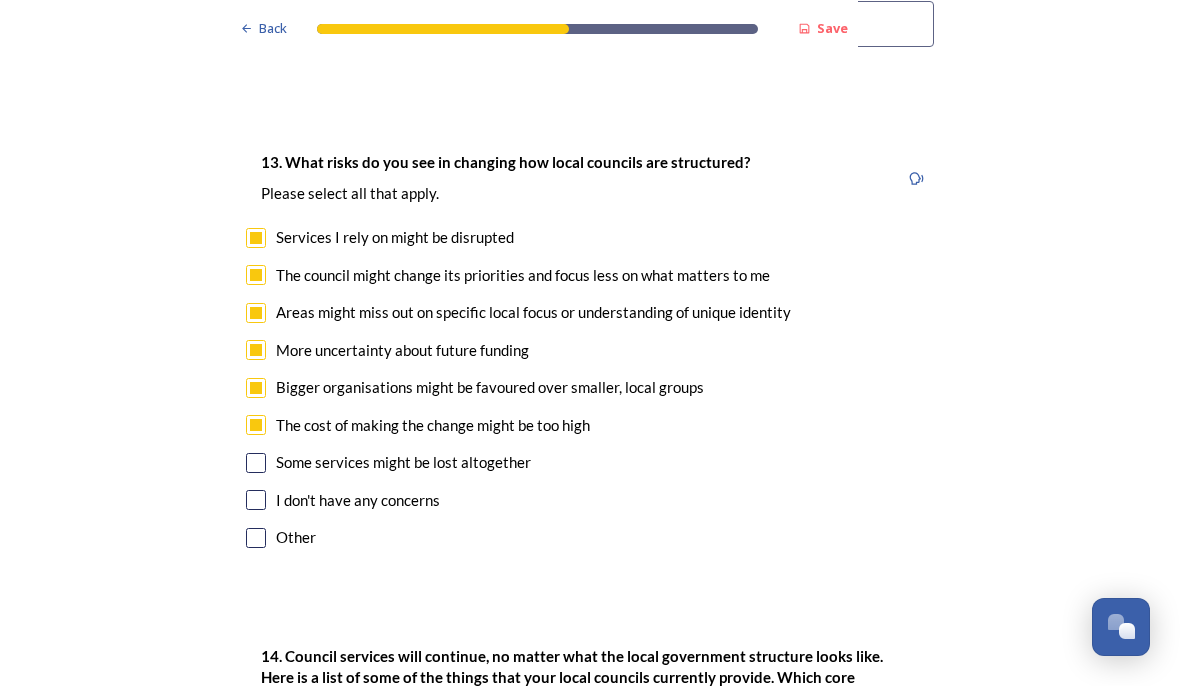 click at bounding box center [256, 464] 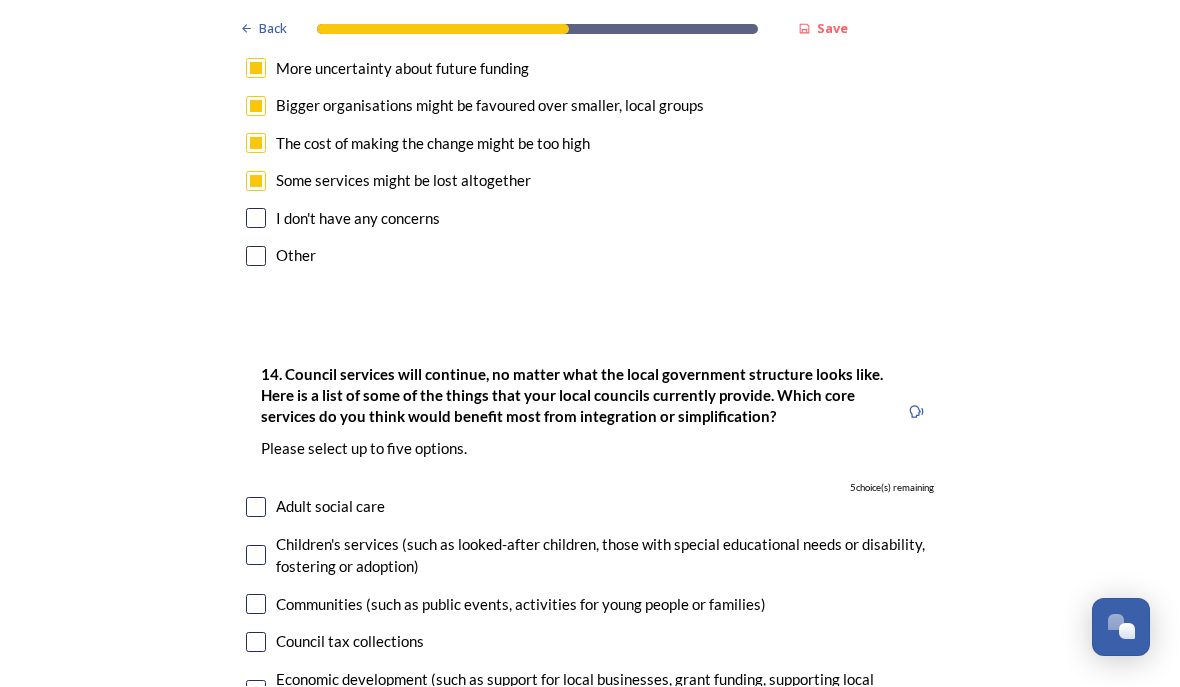 scroll, scrollTop: 3914, scrollLeft: 0, axis: vertical 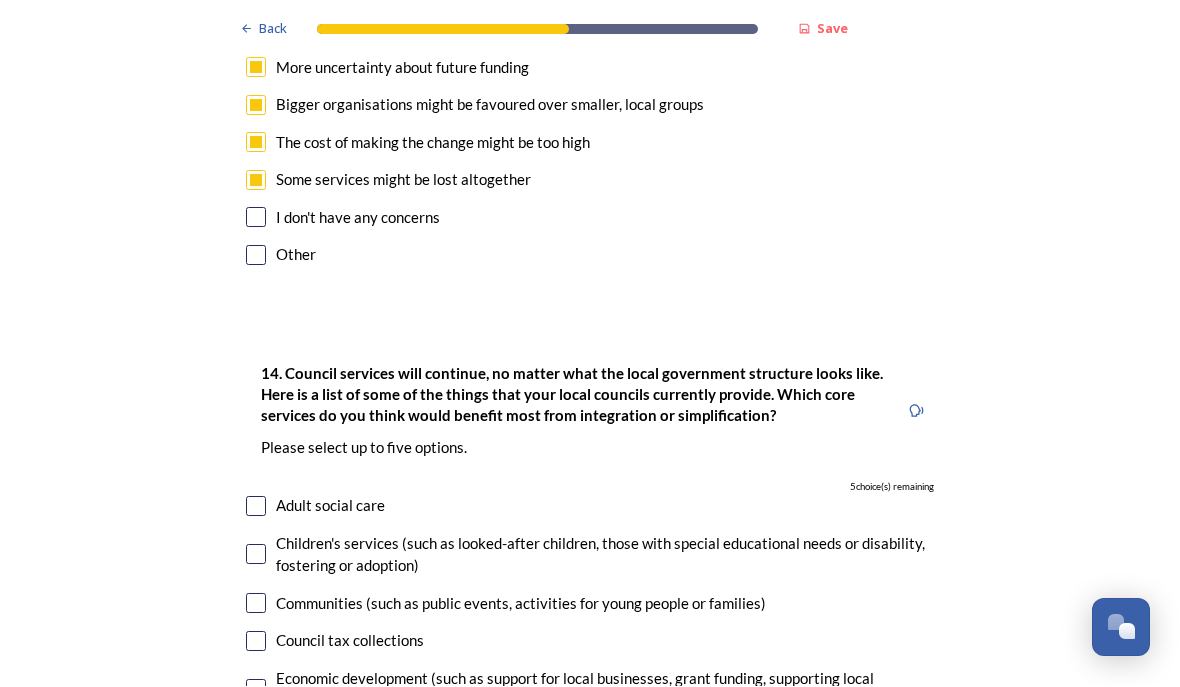 click at bounding box center (256, 507) 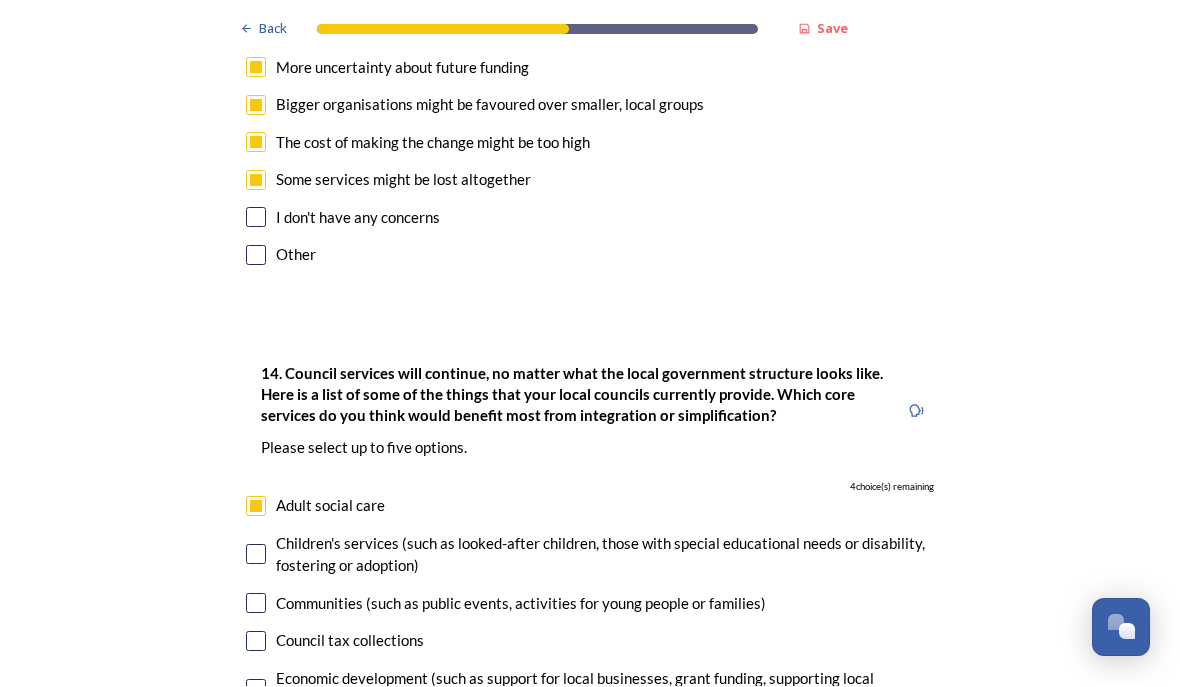 click at bounding box center (256, 555) 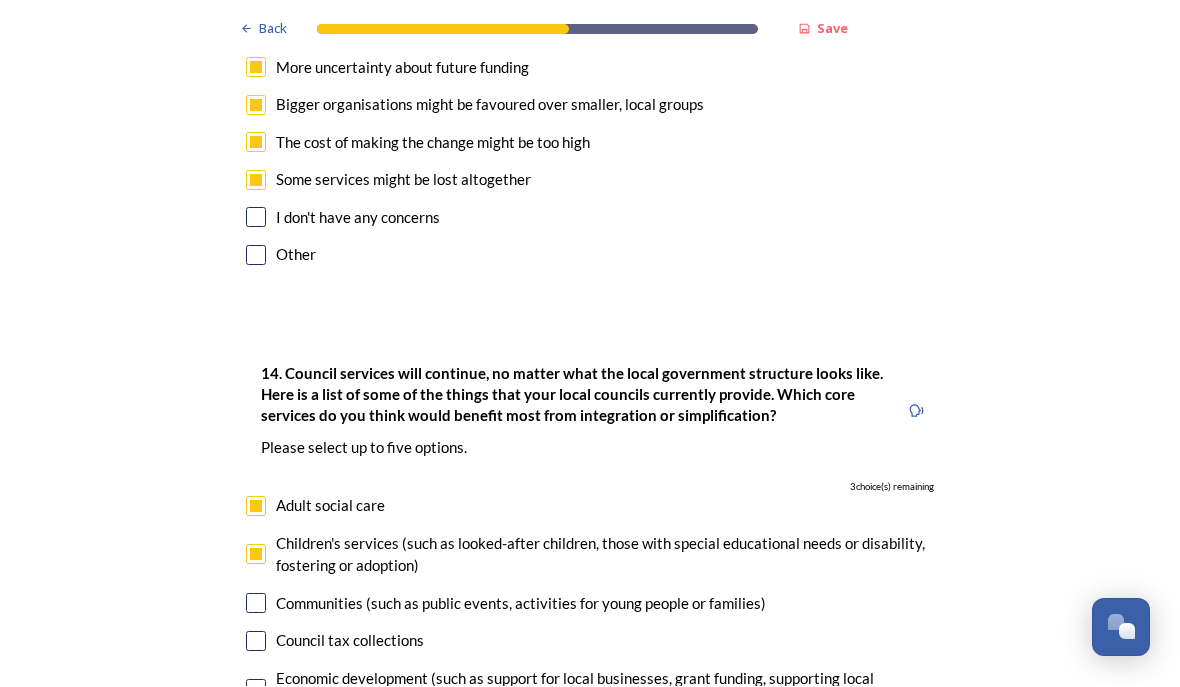 click on "14. Council services will continue, no matter what the local government structure looks like. Here is a list of some of the things that your local councils currently provide. ﻿Which core services do you think would benefit most from integration or simplification?  Please select up to five options. 3  choice(s) remaining Adult social care   Children's services (such as looked-after children, those with special educational needs or disability, fostering or adoption) Communities (such as public events, activities for young people or families)   Council tax collections Economic development (such as support for local businesses, grant funding, supporting local attractions, tourism - encouraging visitors)  Education (such as school admissions, transport, special educational need provision)  Environmental health and licensing (food safety inspections, licences for businesses such as taxis and alcohol, getting rid of pests) Housing and homeless prevention Libraries Parks and green spaces Public safety" at bounding box center (590, 836) 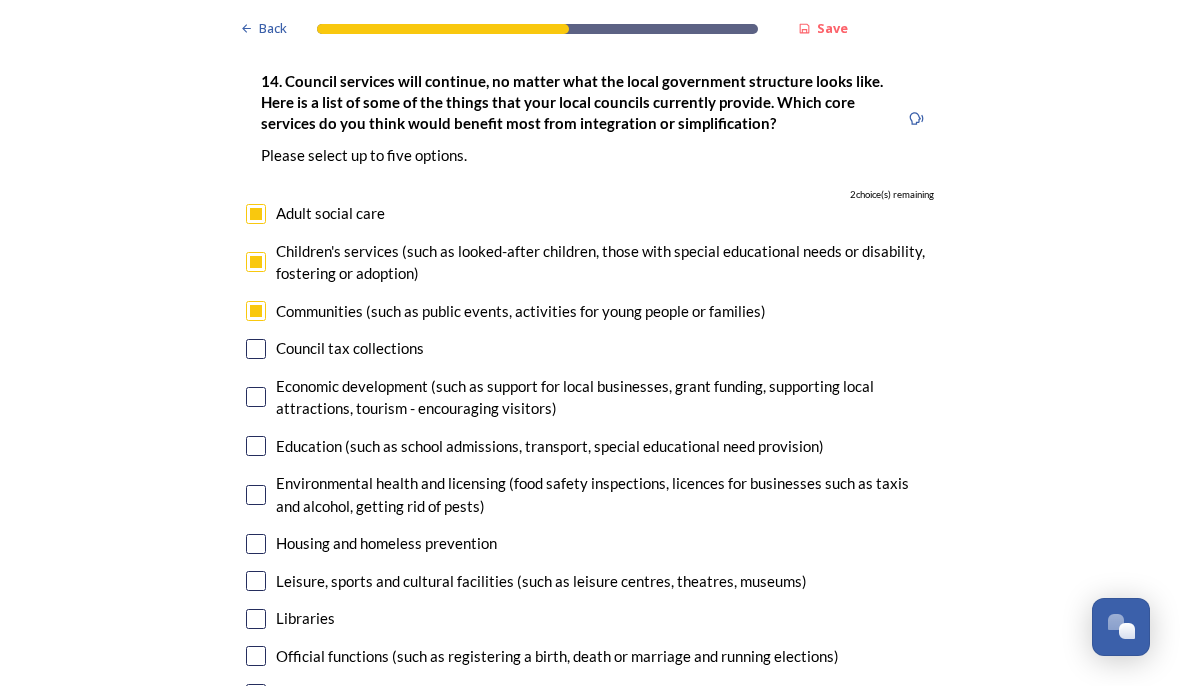 scroll, scrollTop: 4207, scrollLeft: 0, axis: vertical 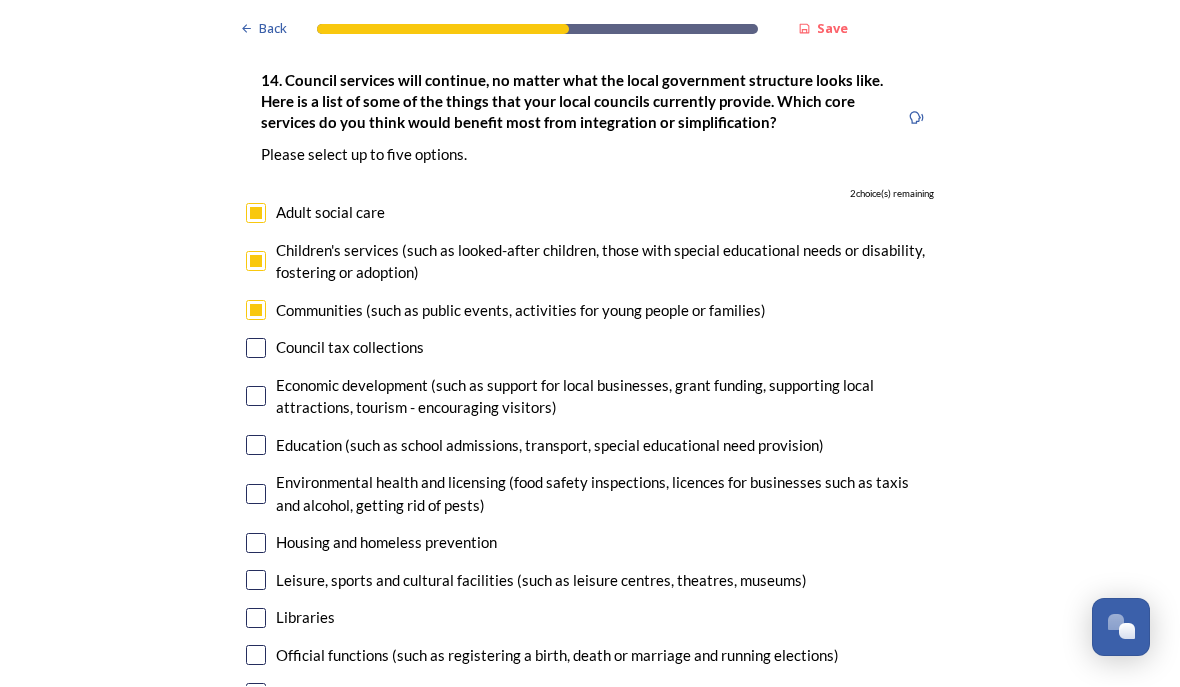 click at bounding box center (256, 446) 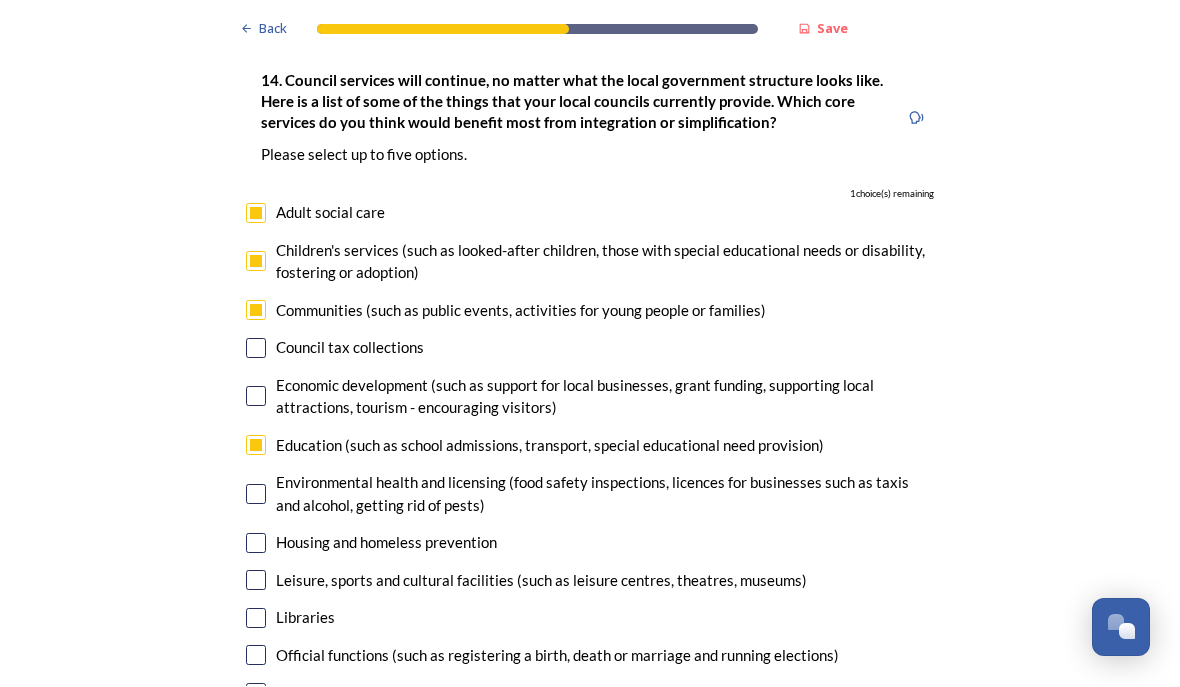 click at bounding box center (256, 495) 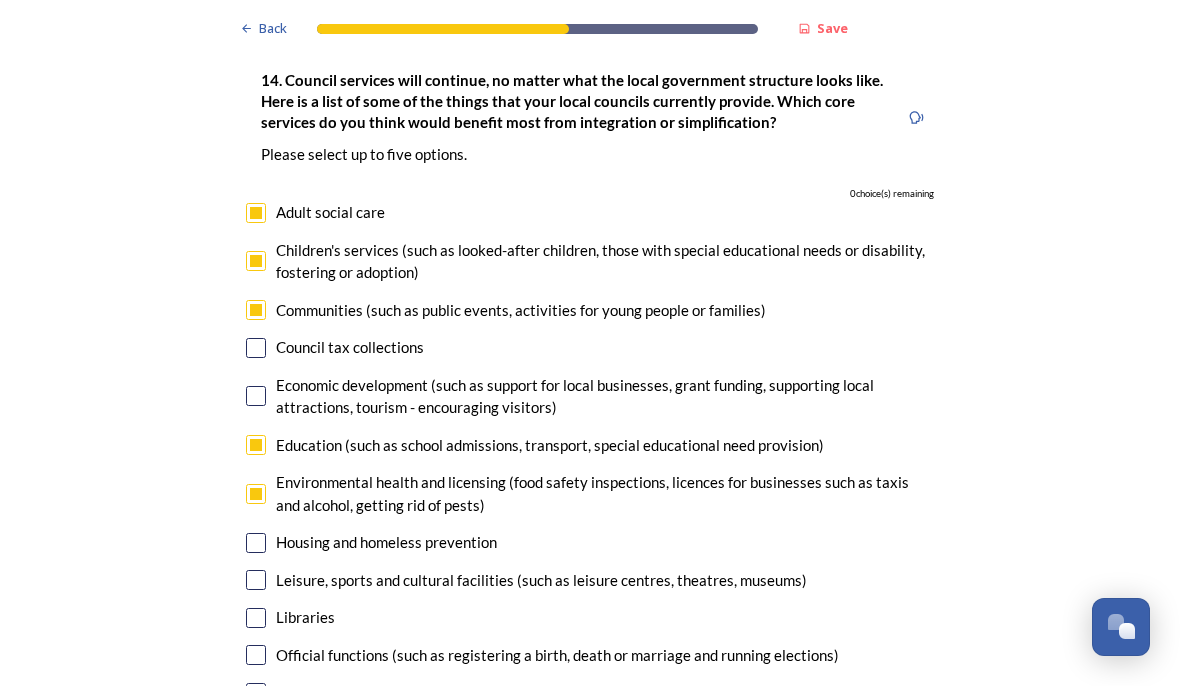 click at bounding box center [256, 495] 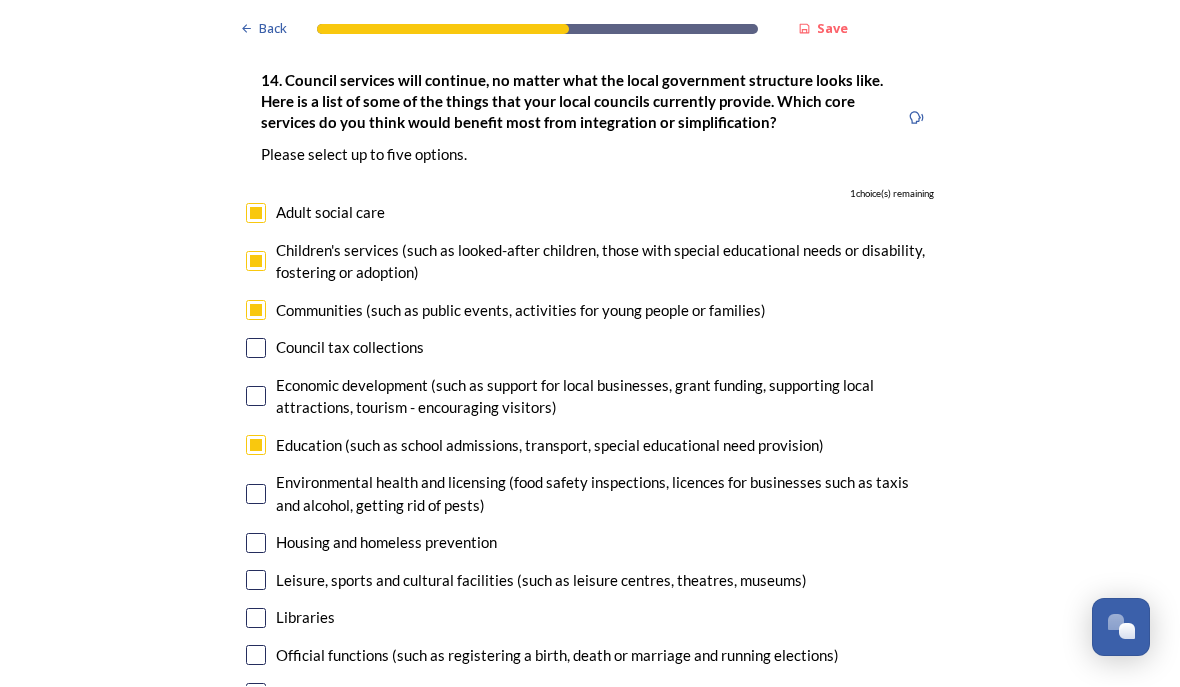 click at bounding box center [256, 581] 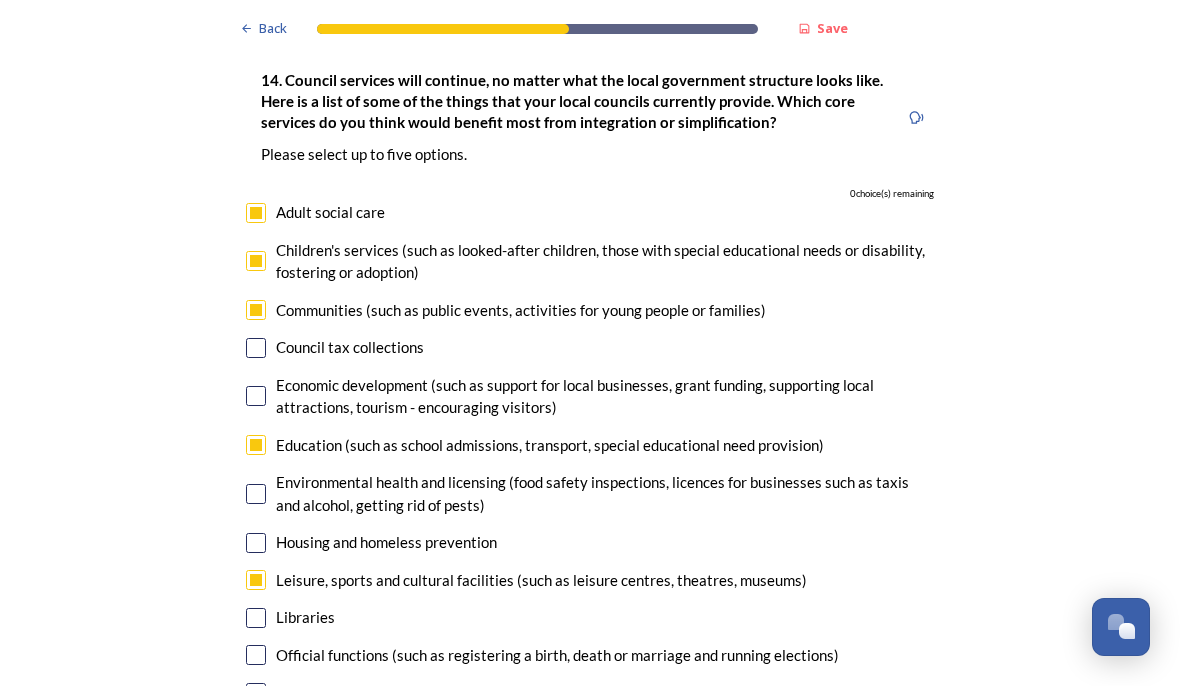 click at bounding box center [256, 619] 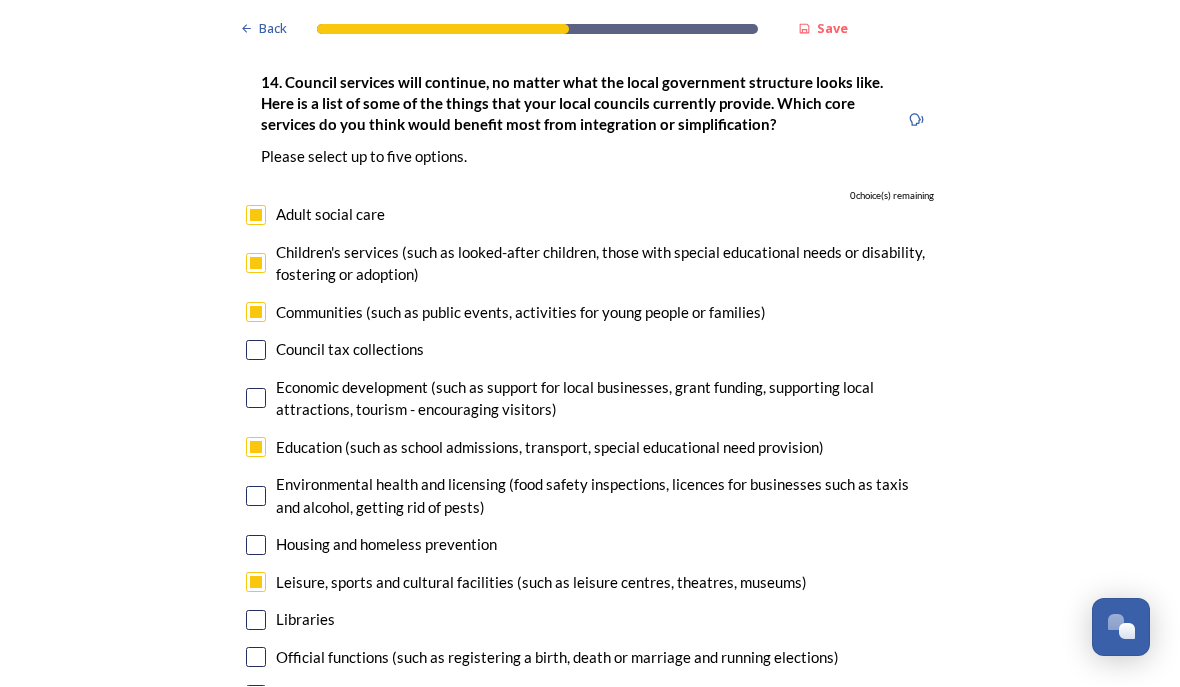click at bounding box center [256, 621] 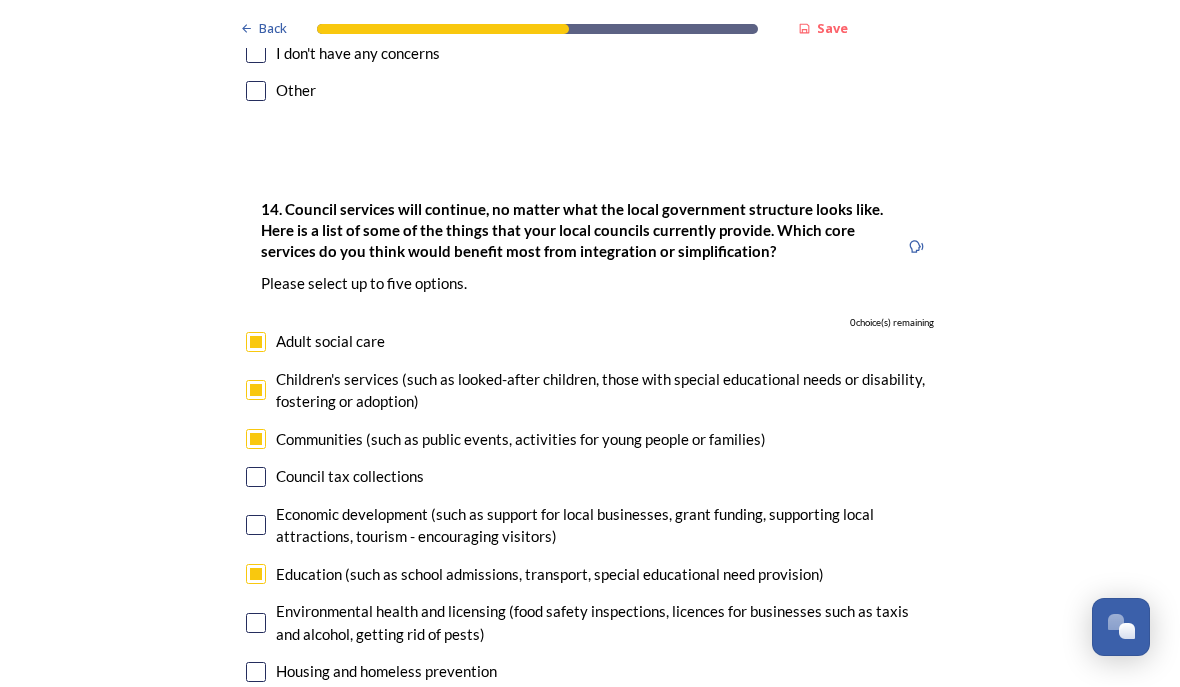 scroll, scrollTop: 4078, scrollLeft: 0, axis: vertical 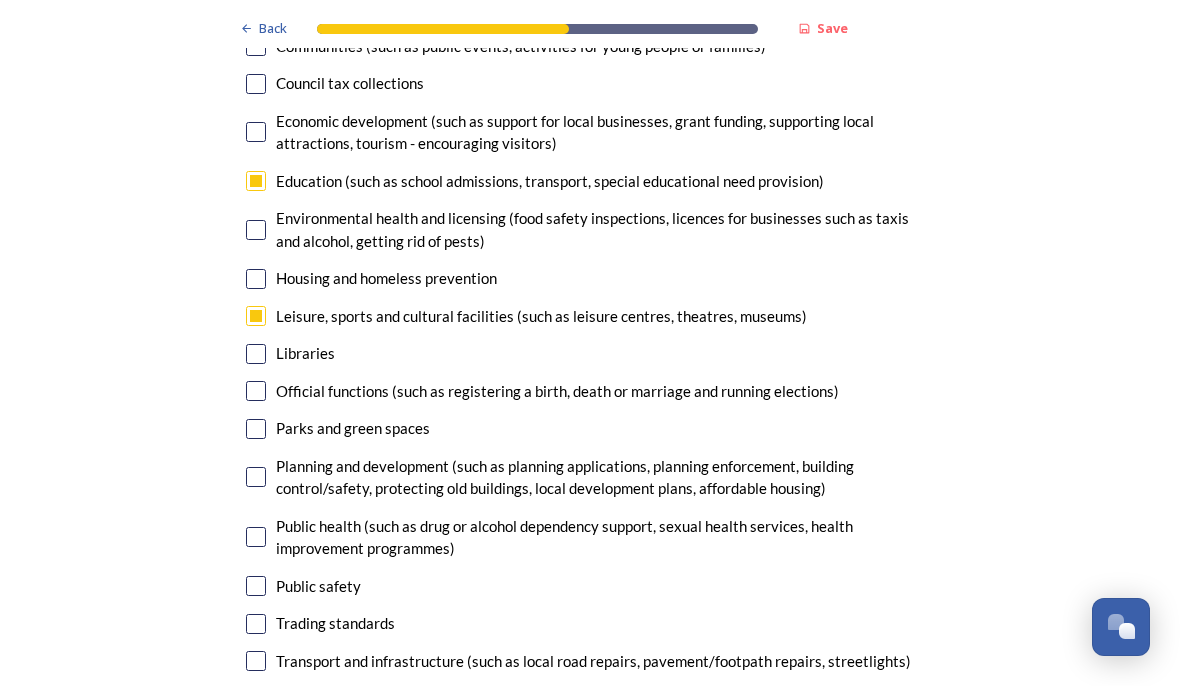 click at bounding box center (256, 625) 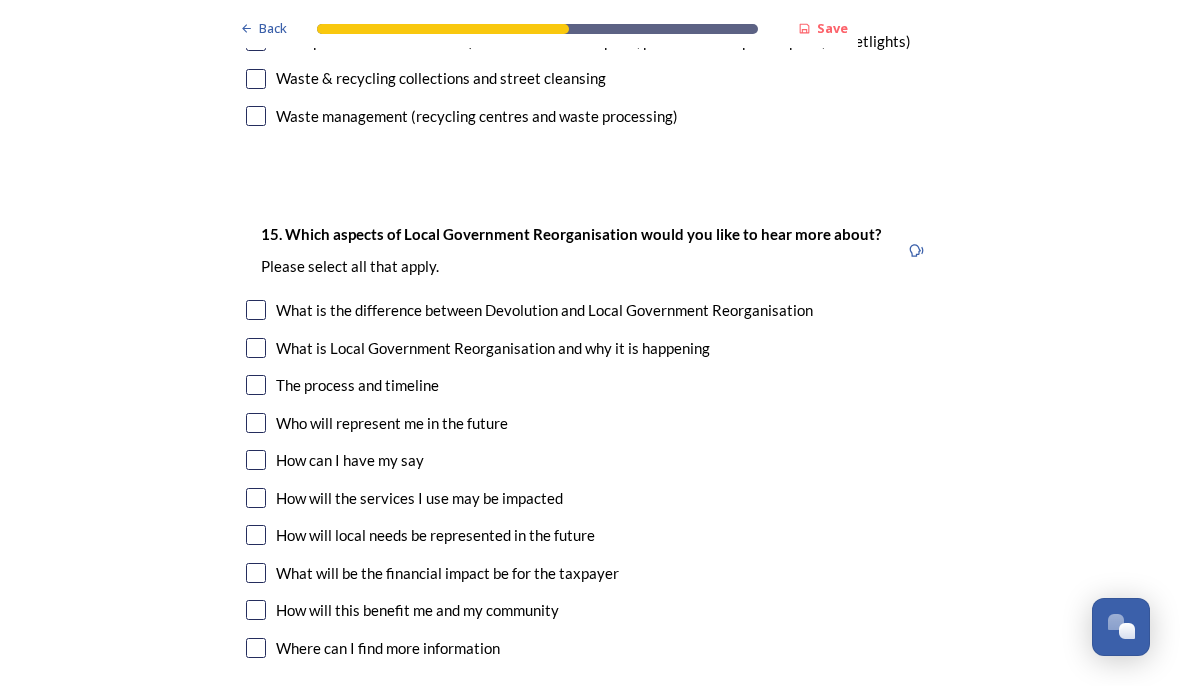 scroll, scrollTop: 5092, scrollLeft: 0, axis: vertical 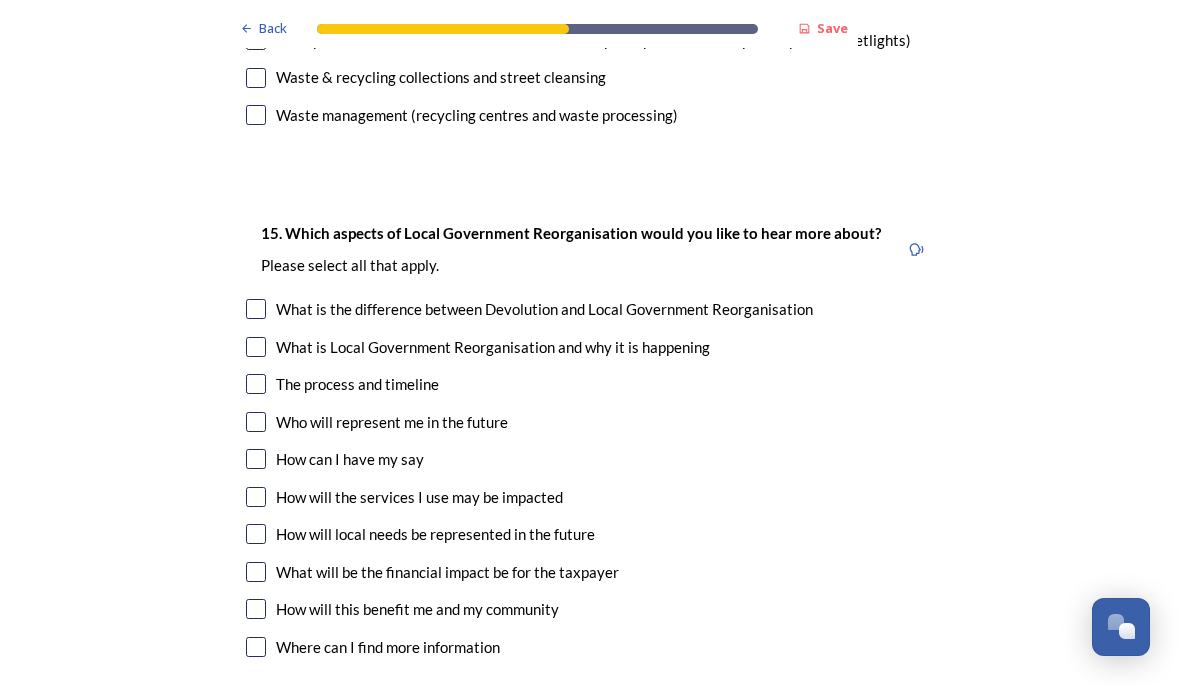 click on "What is Local Government Reorganisation and why it is happening" at bounding box center (590, 348) 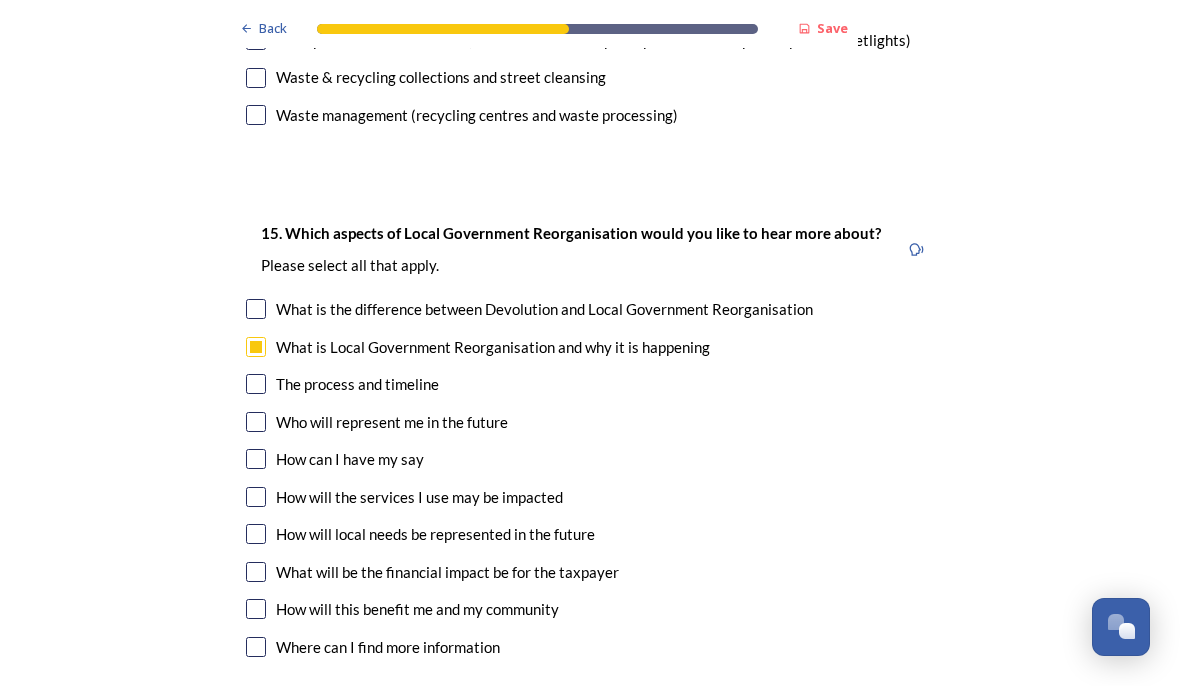 checkbox on "true" 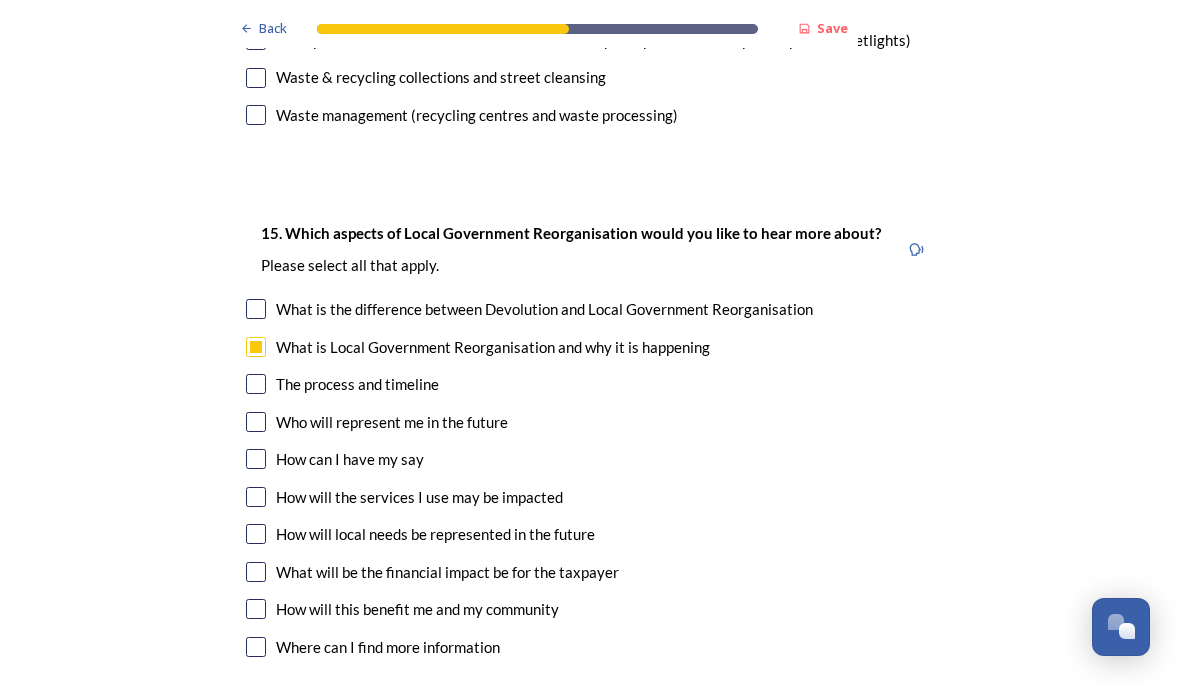click at bounding box center (256, 498) 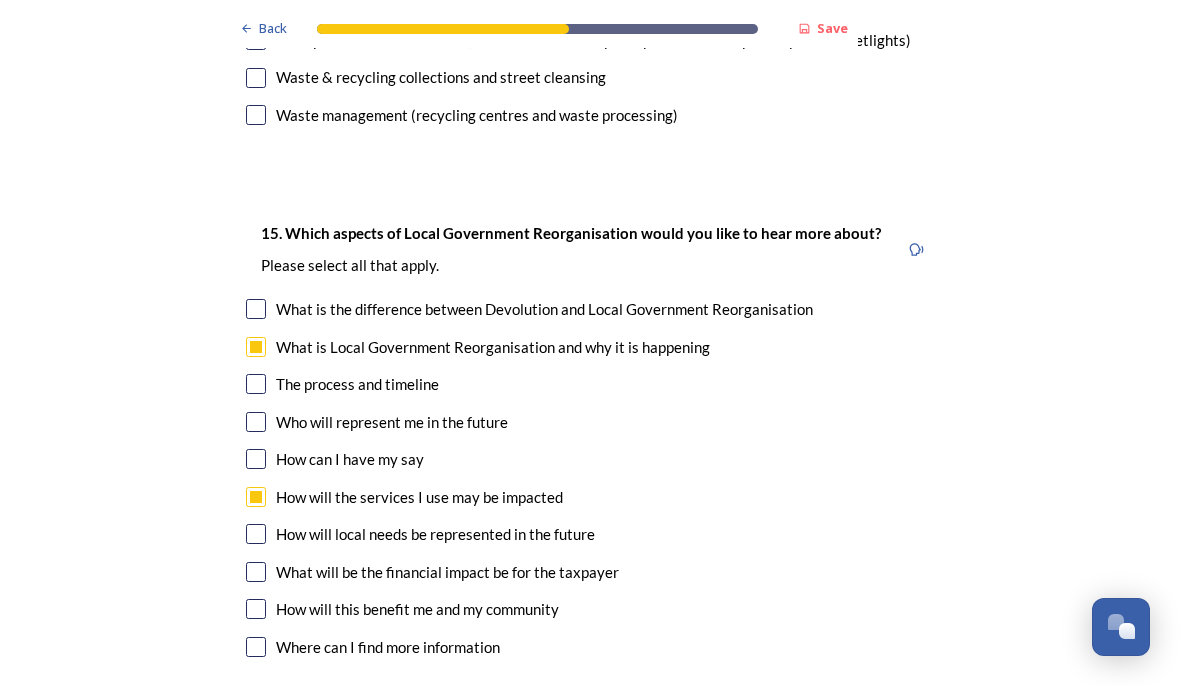 click at bounding box center (256, 535) 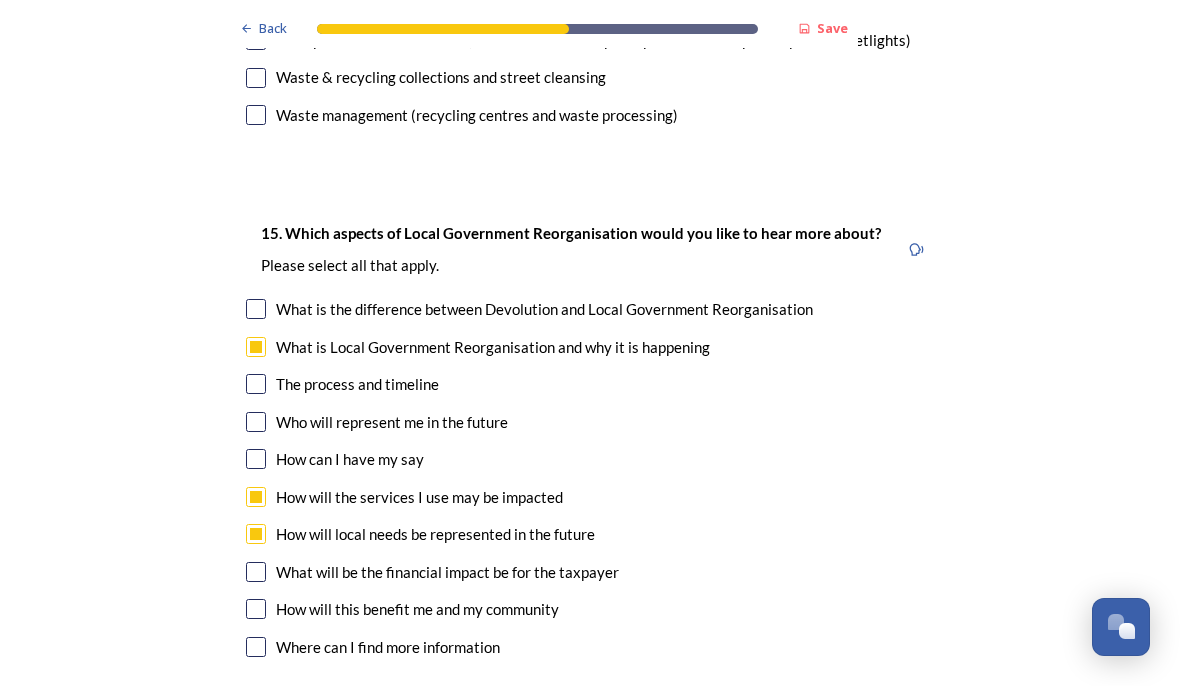 click at bounding box center [256, 573] 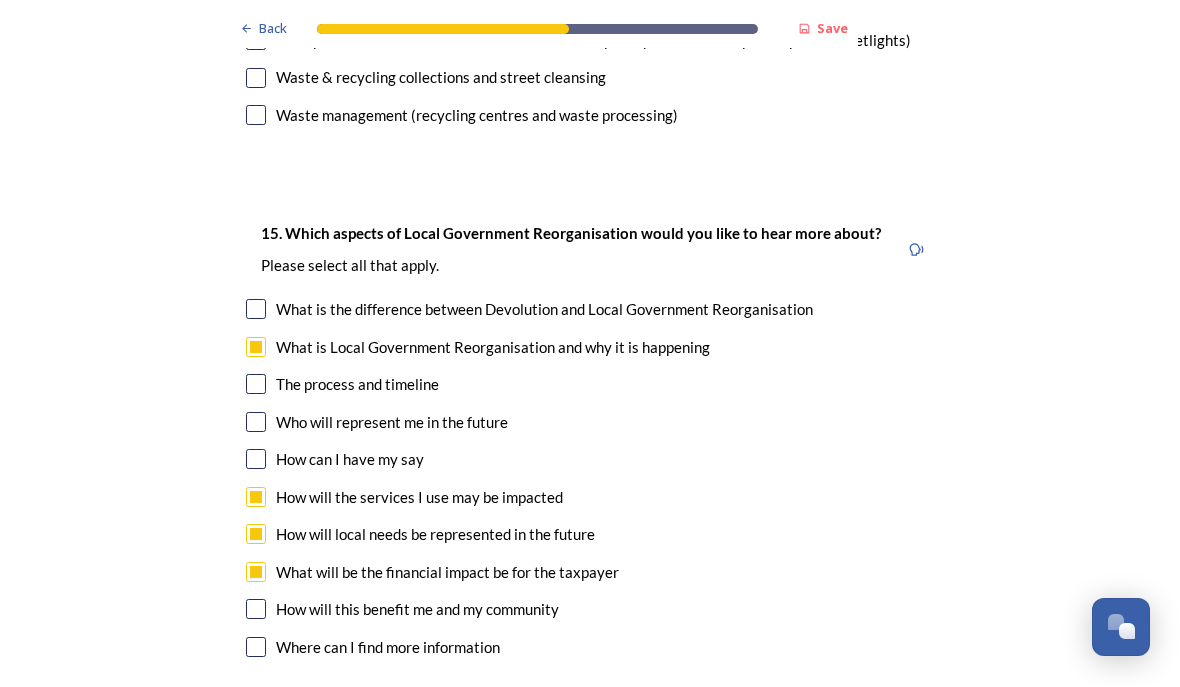 click at bounding box center (256, 610) 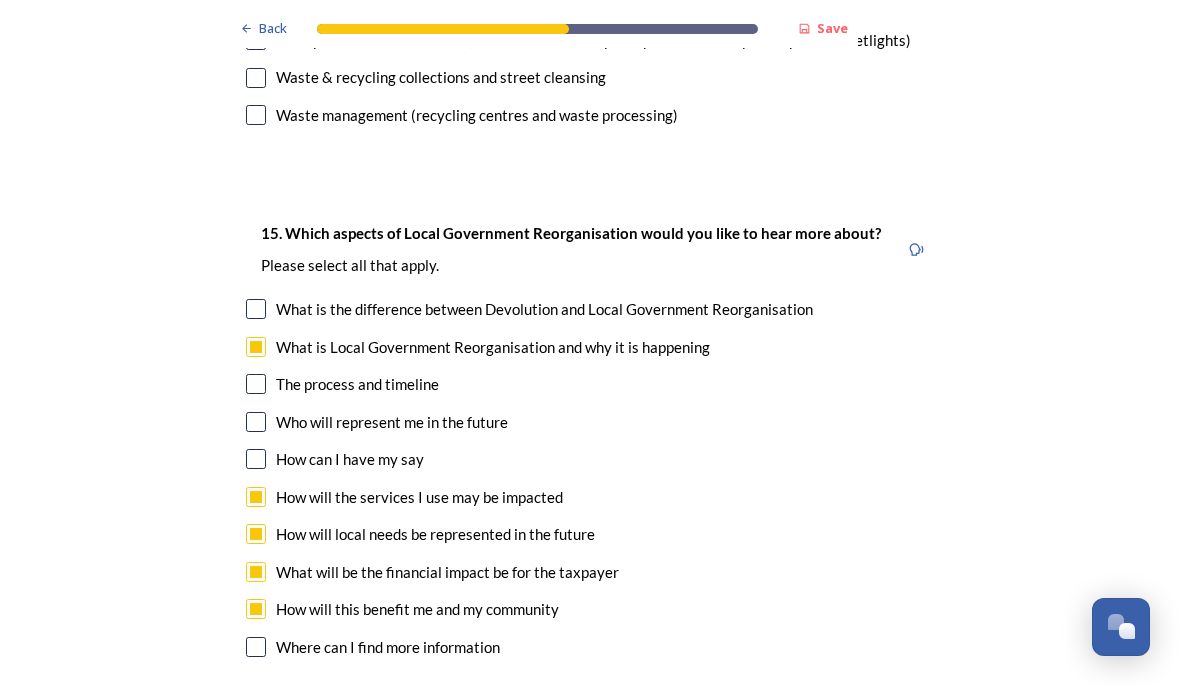 click at bounding box center [256, 460] 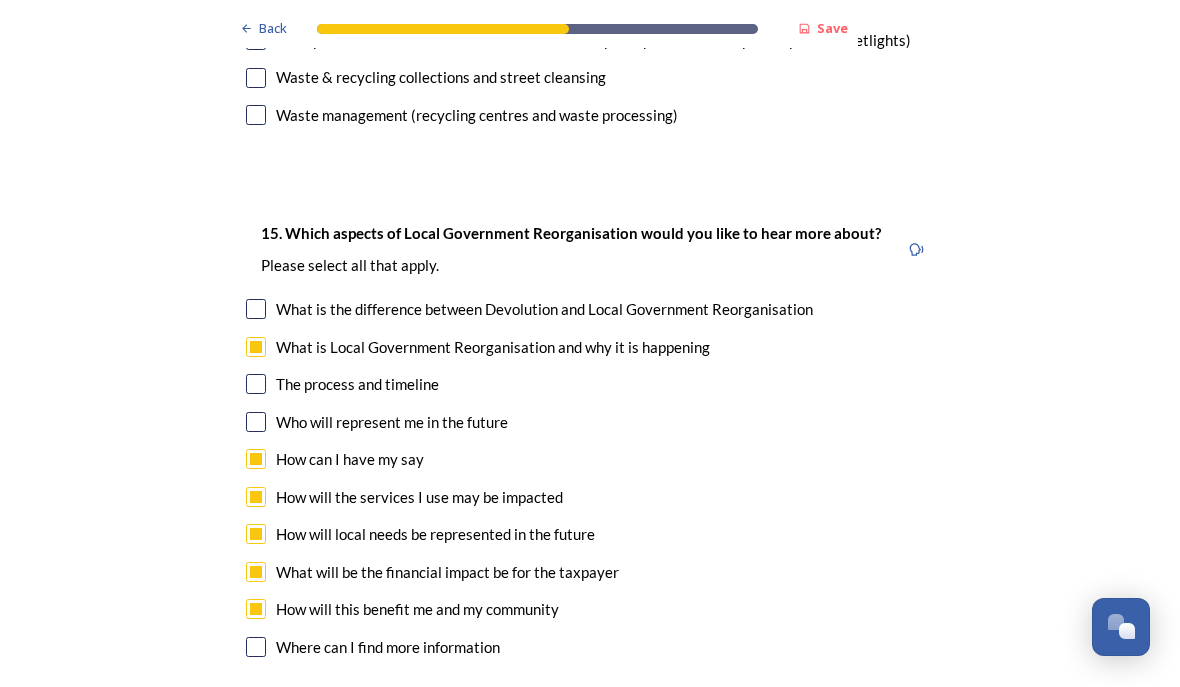 click at bounding box center [256, 423] 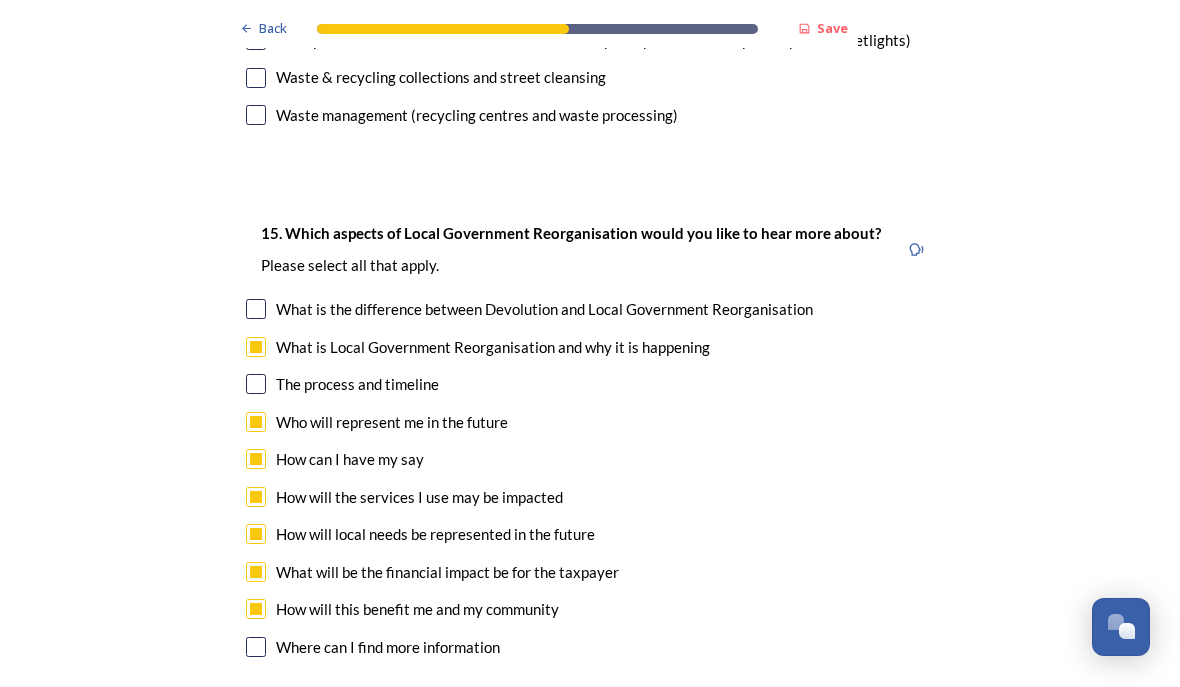 click at bounding box center [256, 385] 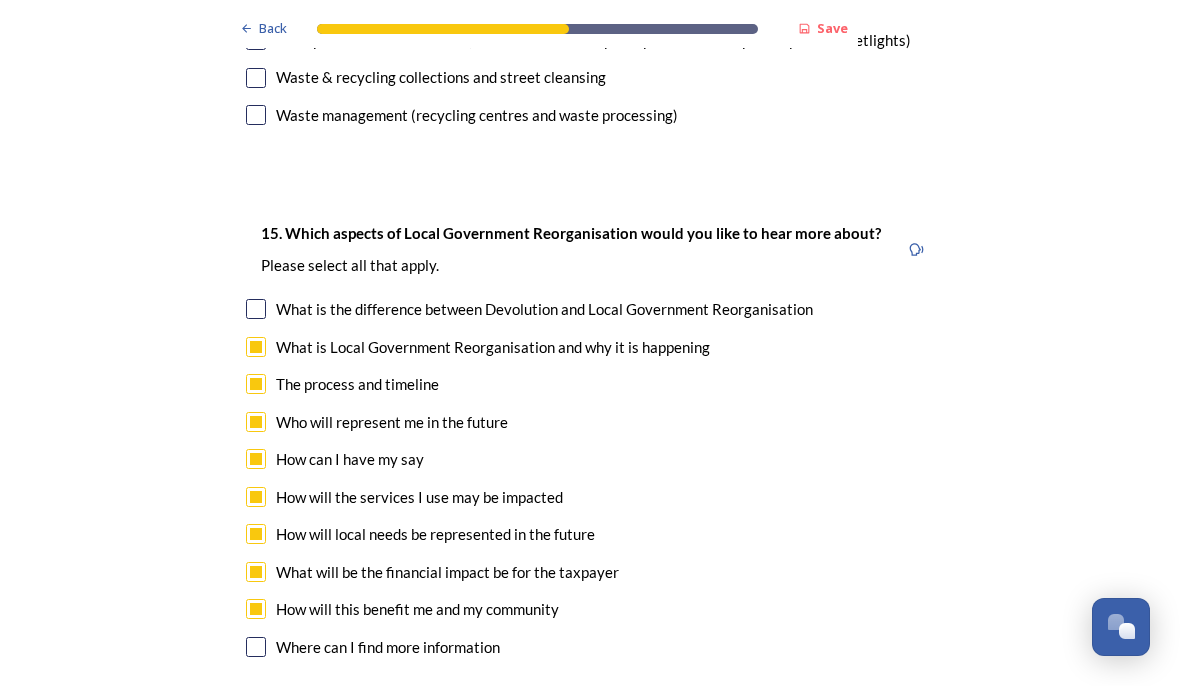 click at bounding box center [256, 310] 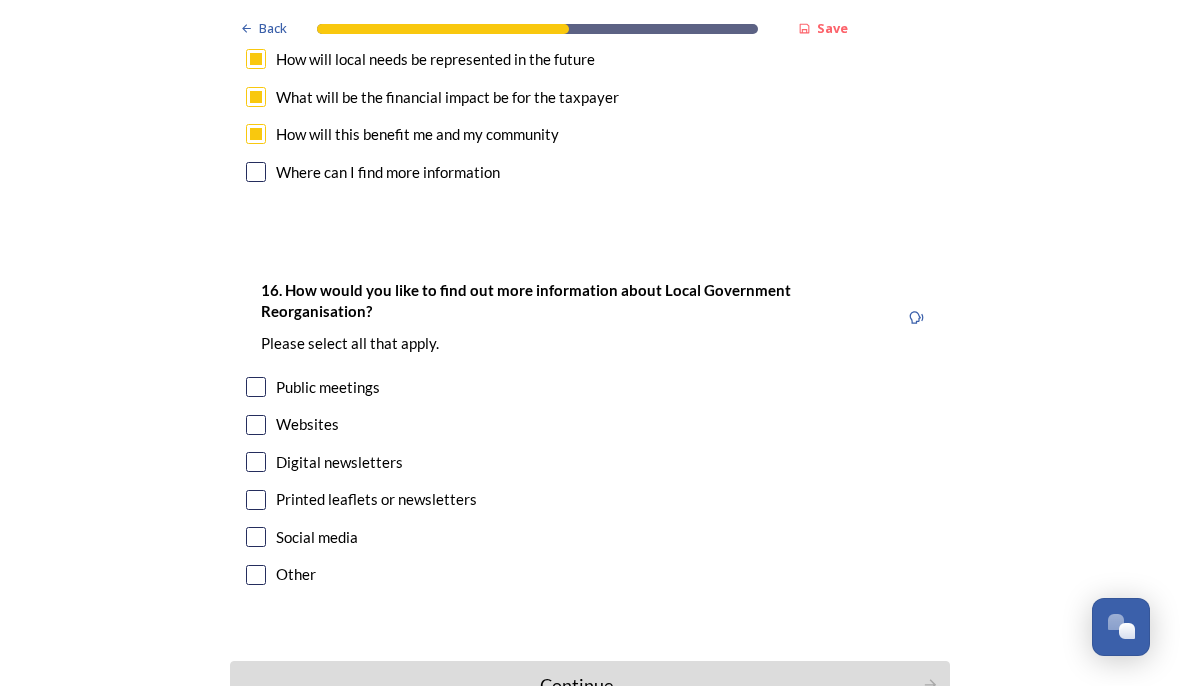 scroll, scrollTop: 5566, scrollLeft: 0, axis: vertical 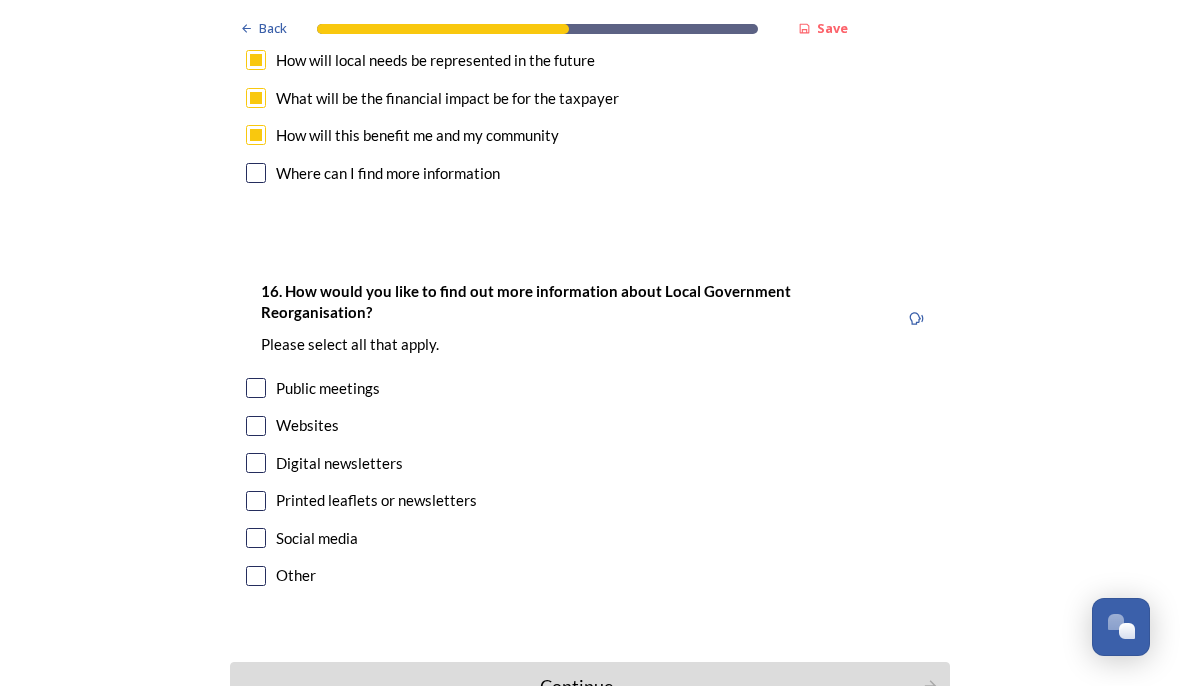 click at bounding box center [256, 502] 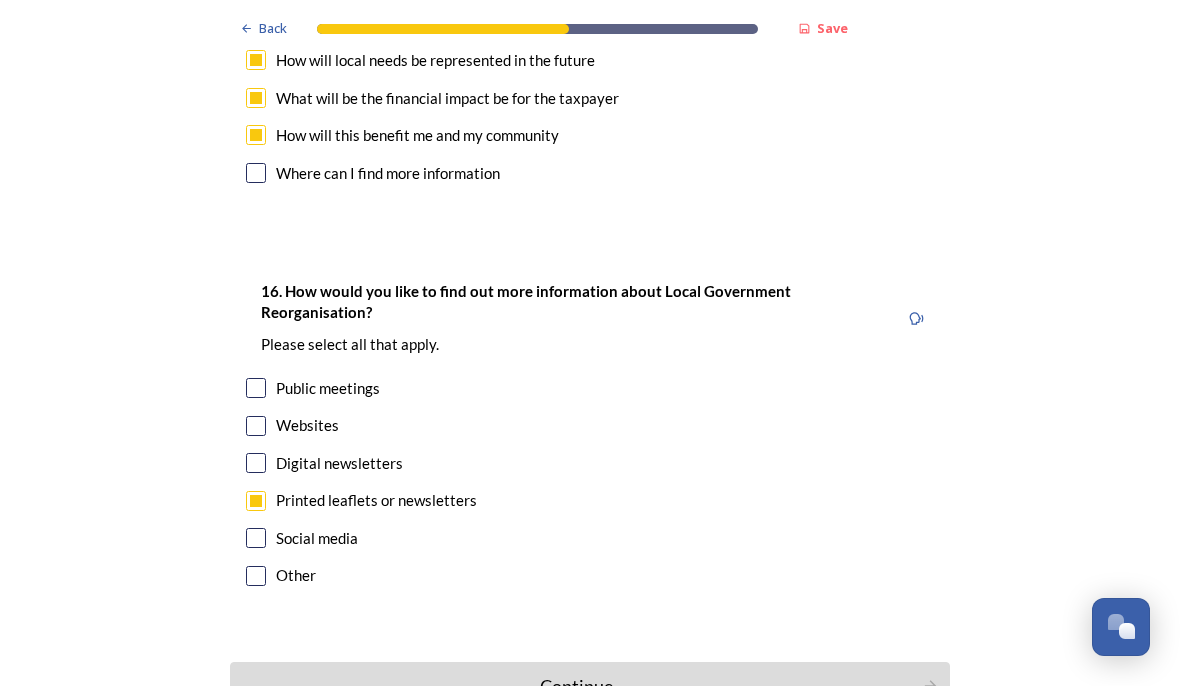 click on "Continue" at bounding box center [590, 687] 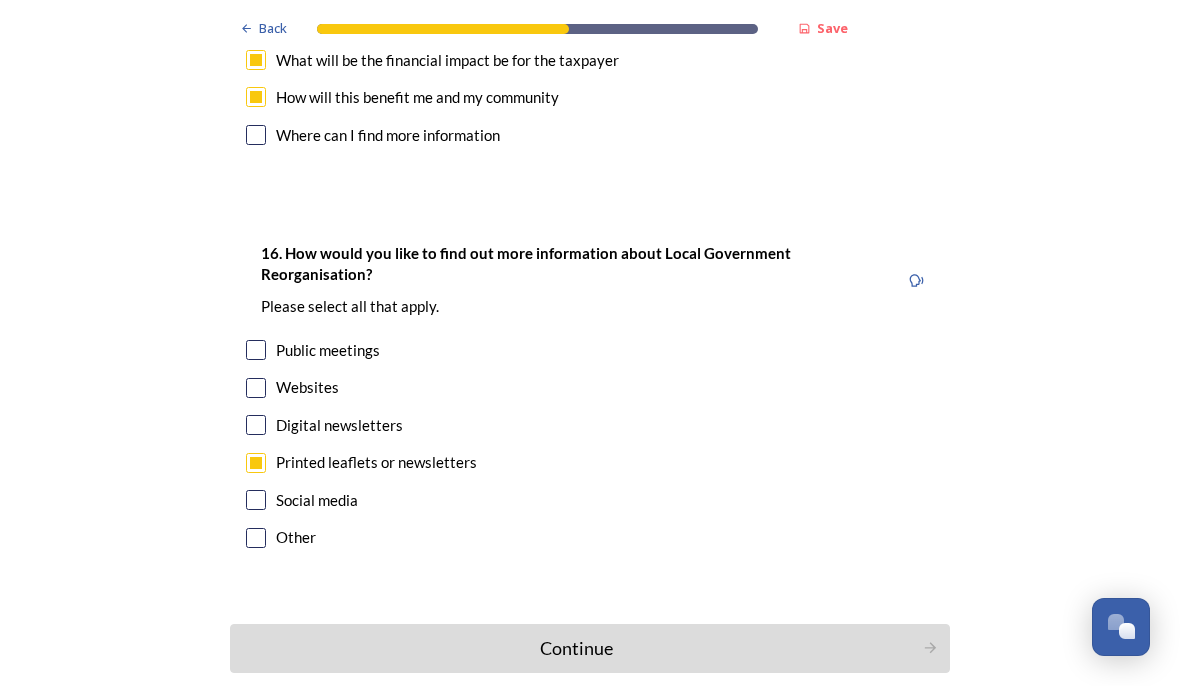 scroll, scrollTop: 5604, scrollLeft: 0, axis: vertical 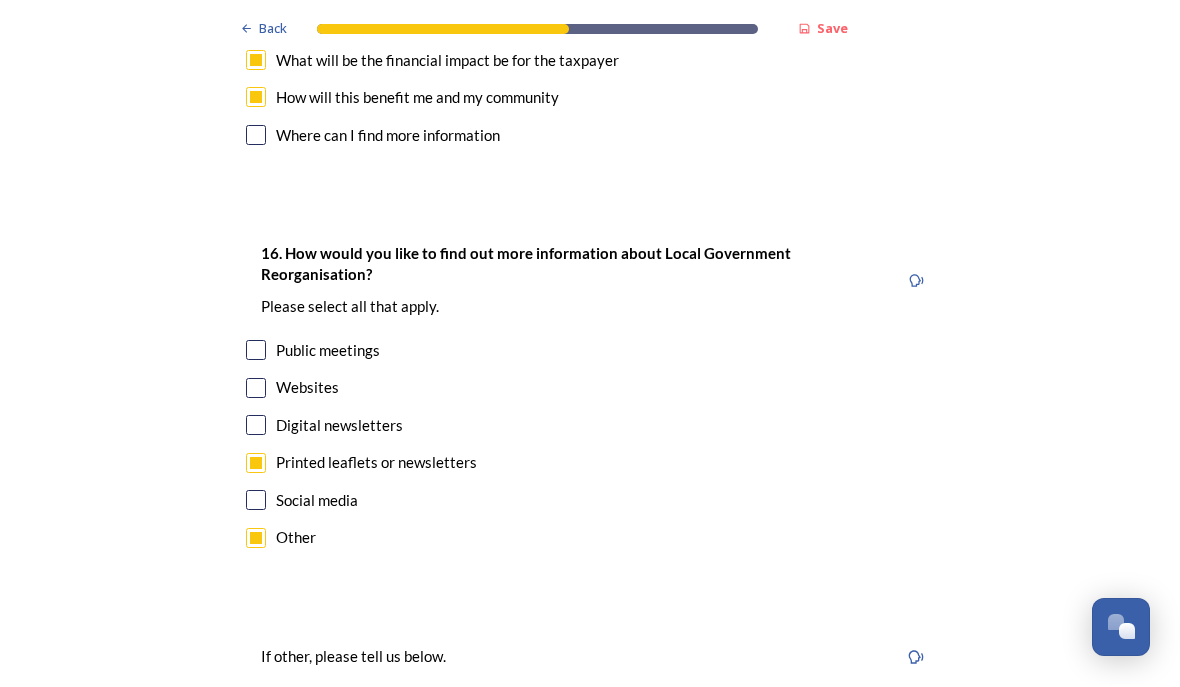 click at bounding box center (590, 728) 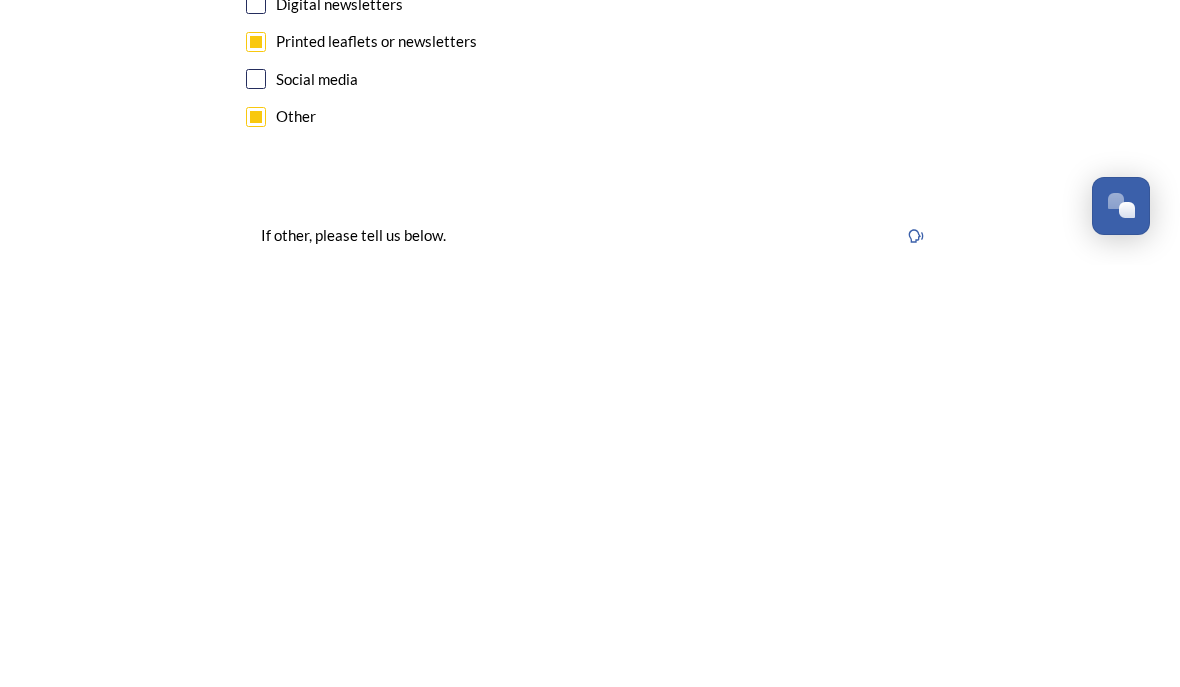 scroll, scrollTop: 89, scrollLeft: 0, axis: vertical 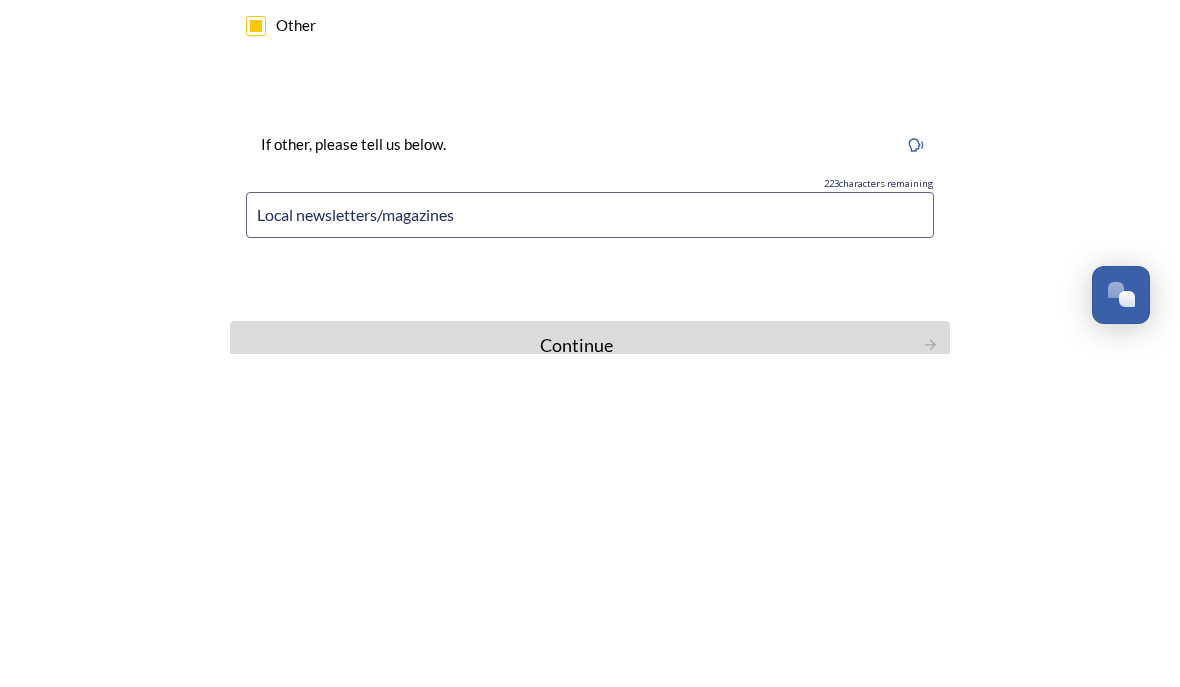 type on "Local newsletters/magazines" 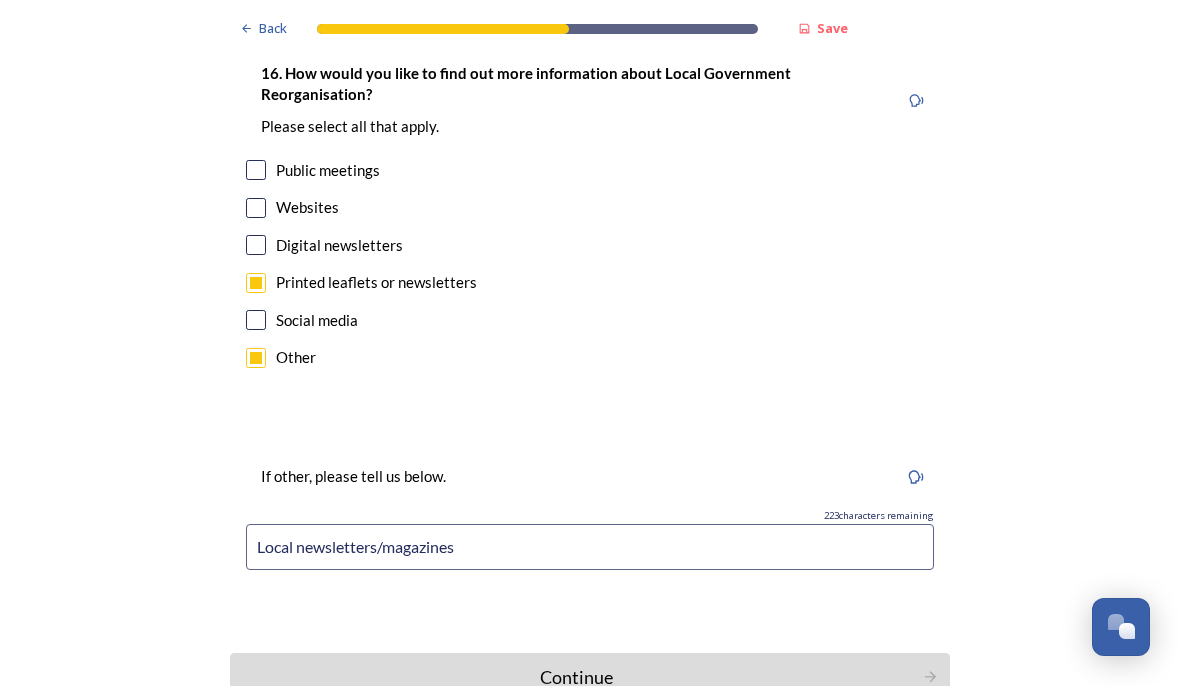 click on "Continue" at bounding box center [576, 678] 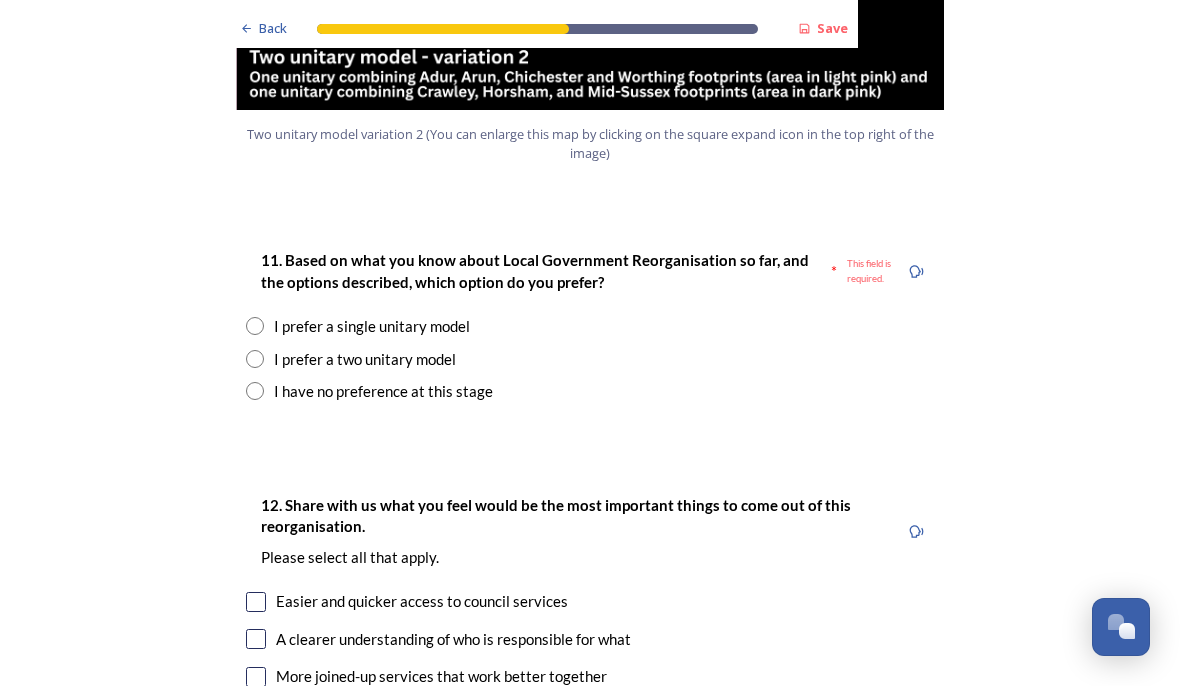 scroll, scrollTop: 2487, scrollLeft: 0, axis: vertical 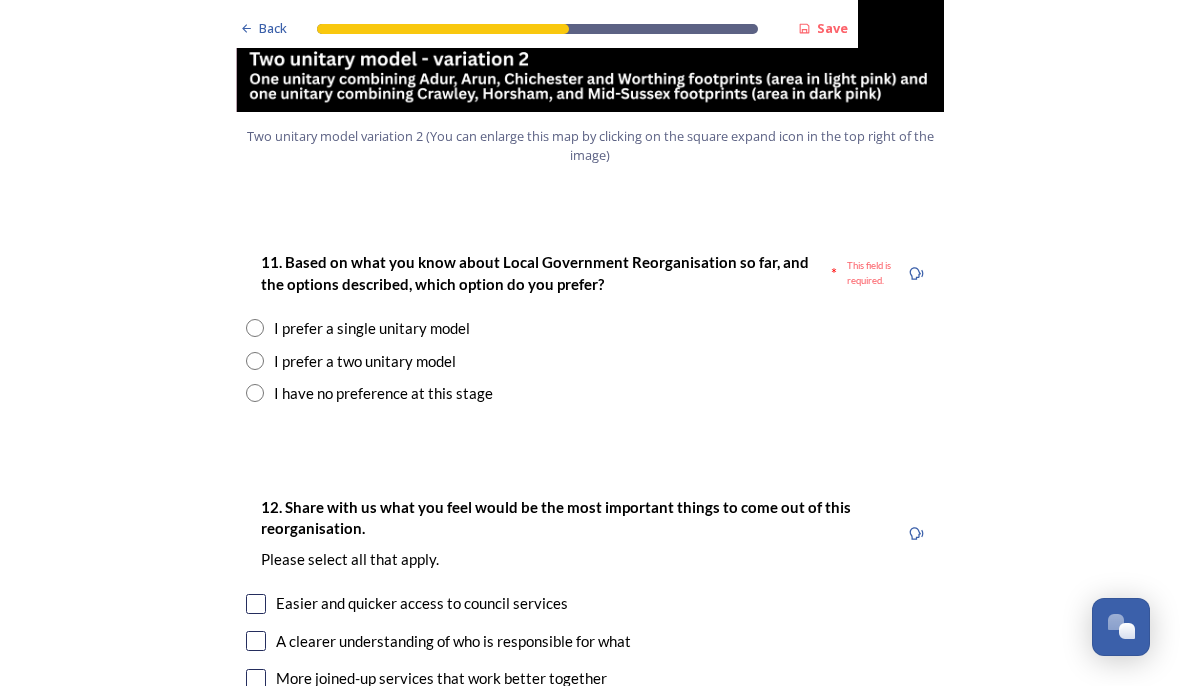 click at bounding box center [255, 394] 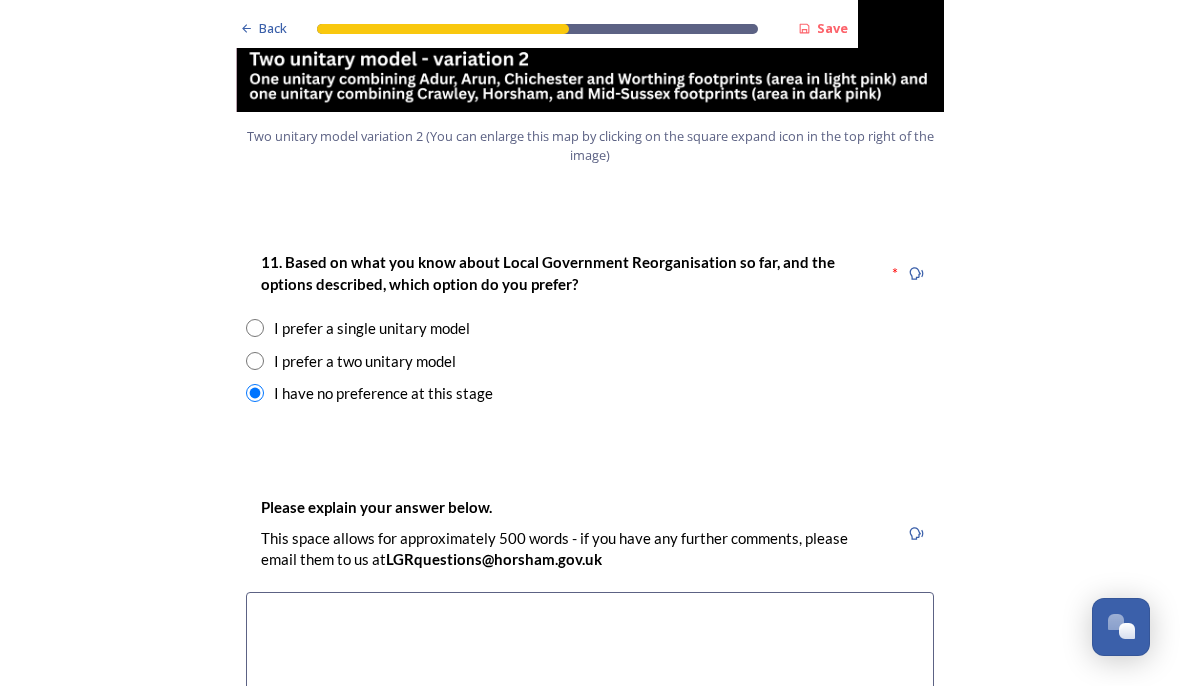 click at bounding box center (590, 705) 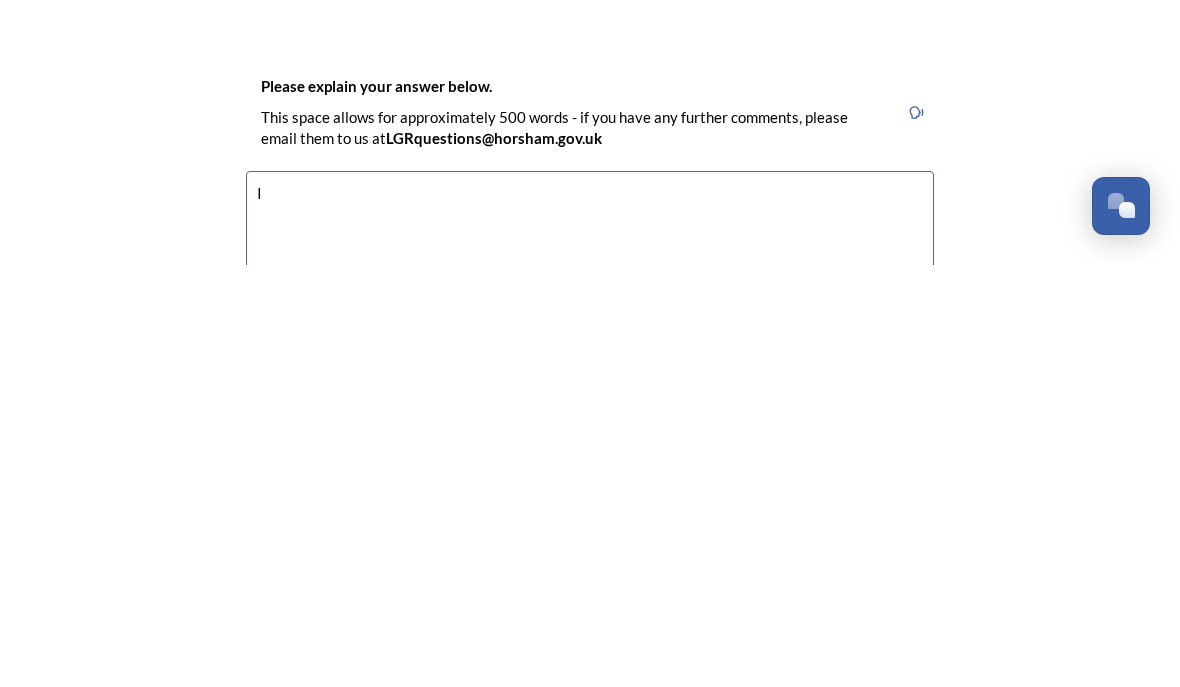scroll, scrollTop: 89, scrollLeft: 0, axis: vertical 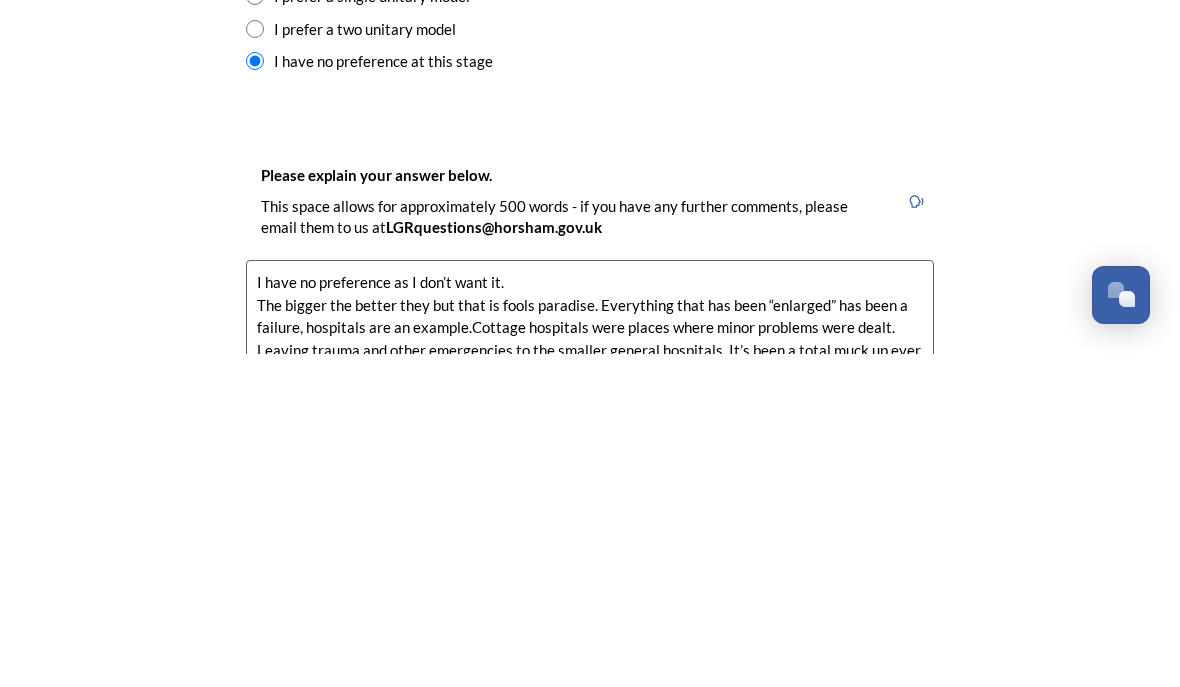 type on "I have no preference as I don’t want it.
The bigger the better they but that is fools paradise. Everything that has been “enlarged” has been a failure, hospitals are an example.Cottage hospitals were places where minor problems were dealt. Leaving trauma and other emergencies to the smaller general hospitals. It’s been a total muck up ever since." 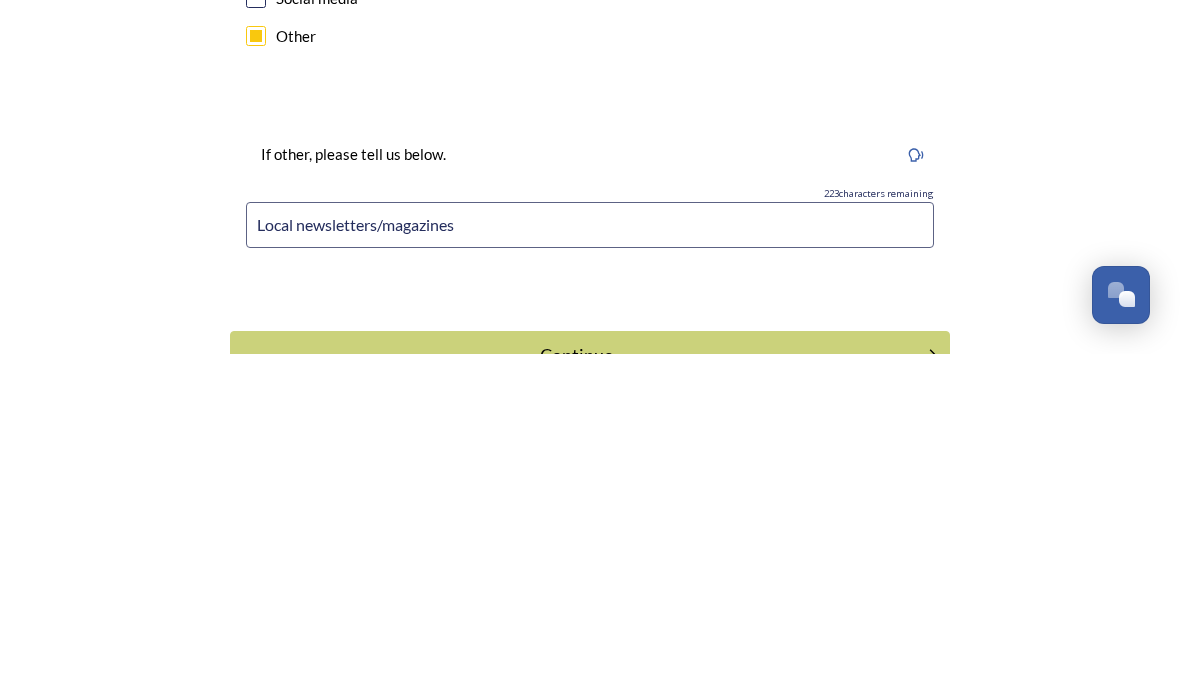 scroll, scrollTop: 6203, scrollLeft: 0, axis: vertical 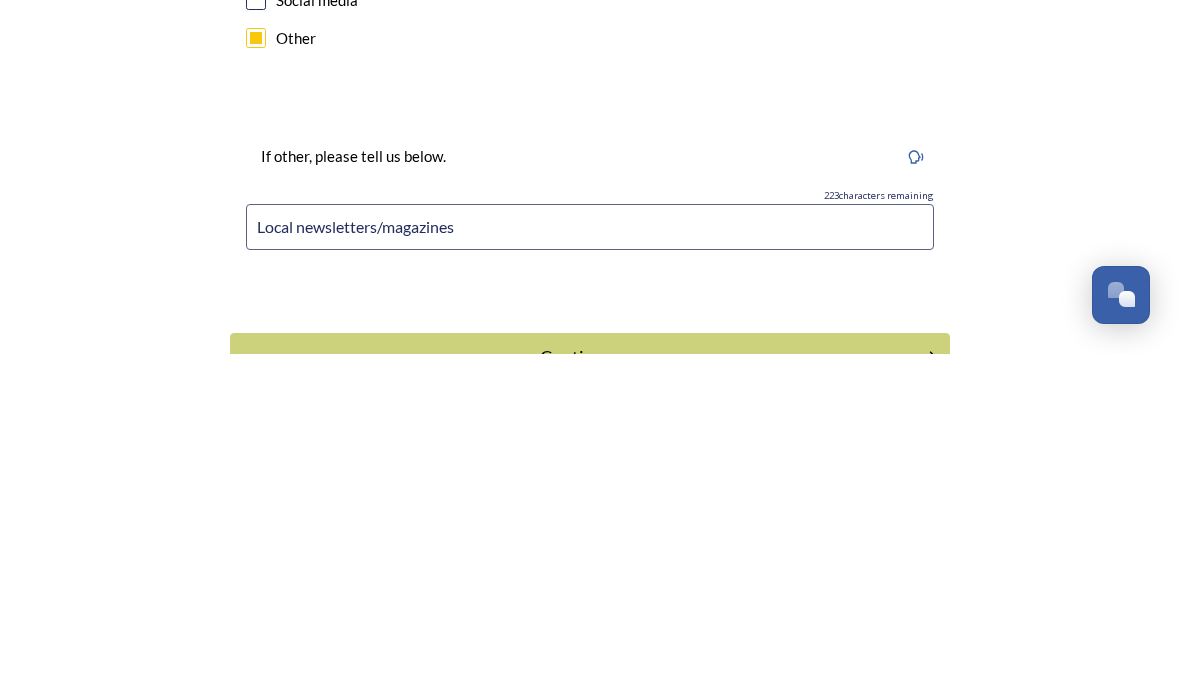 click on "Continue" at bounding box center [576, 690] 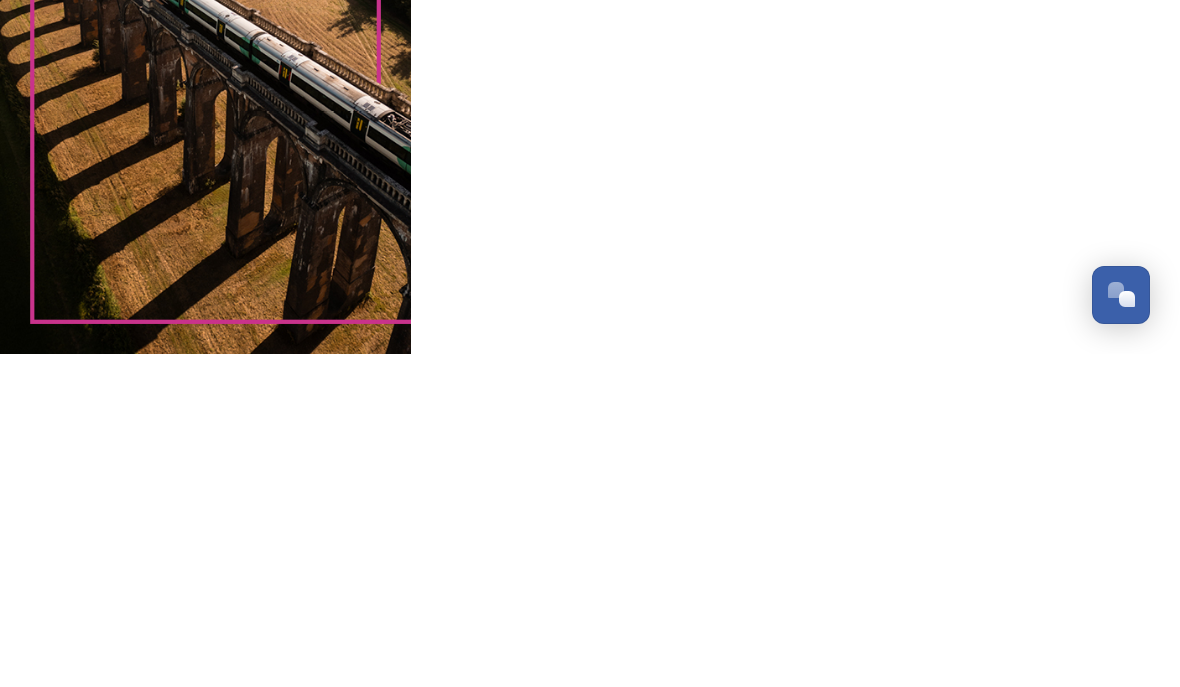 scroll, scrollTop: 0, scrollLeft: 0, axis: both 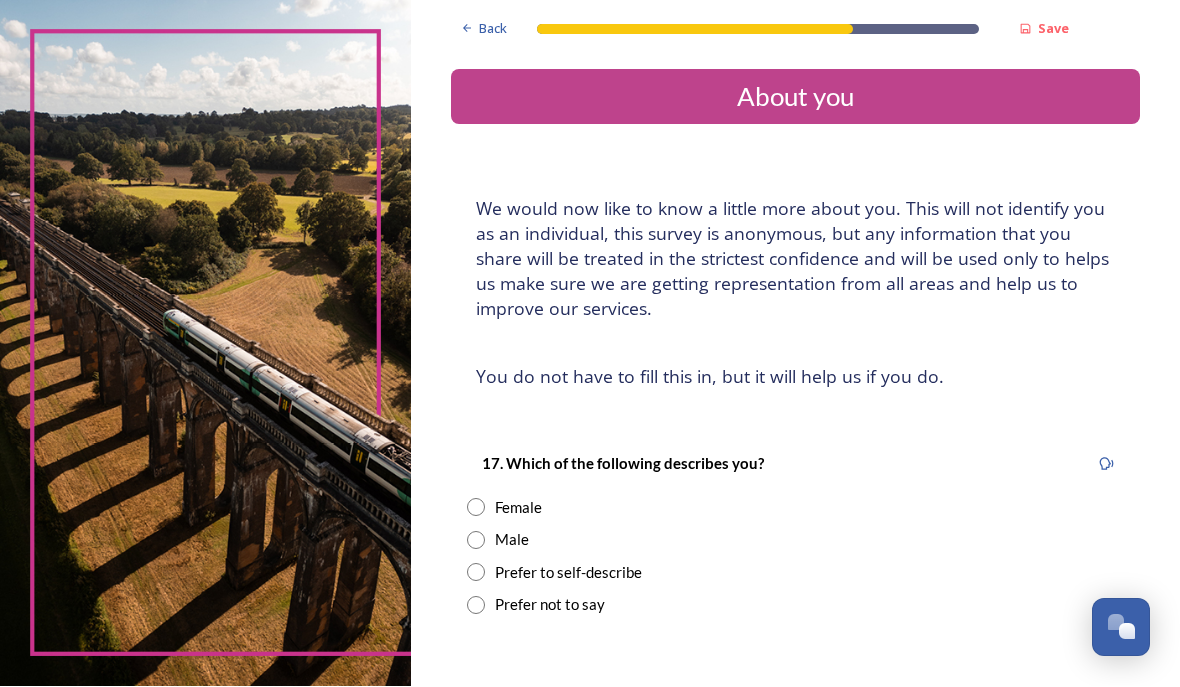 click on "Male" at bounding box center (795, 540) 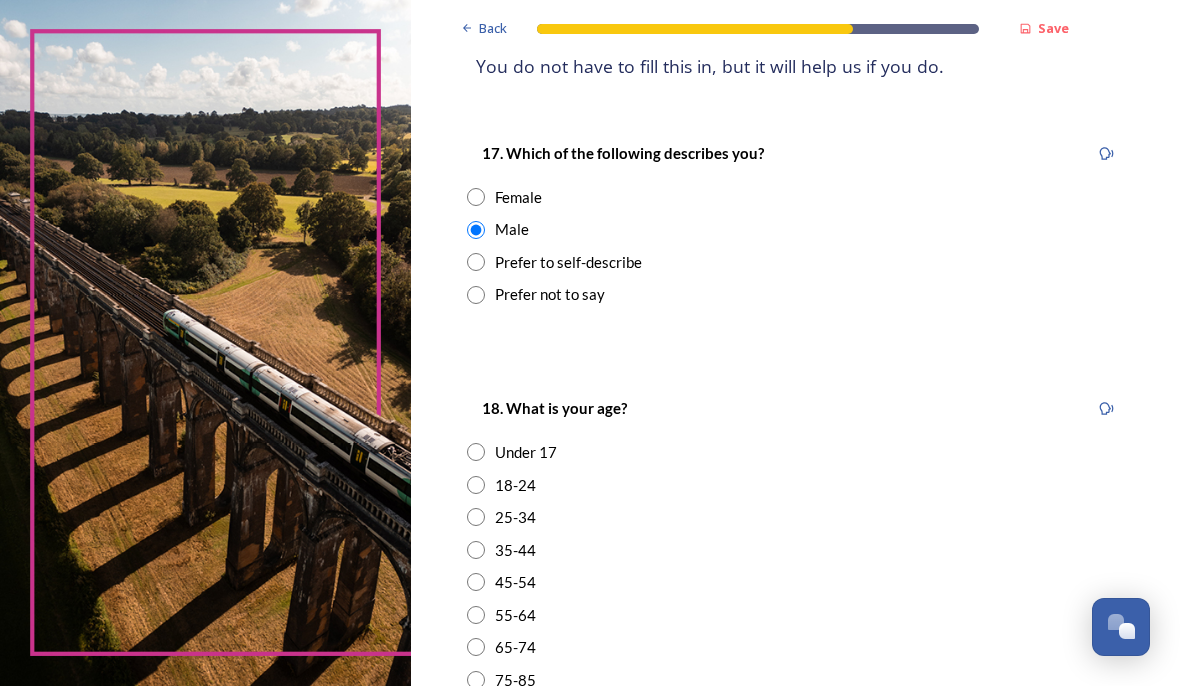 scroll, scrollTop: 322, scrollLeft: 0, axis: vertical 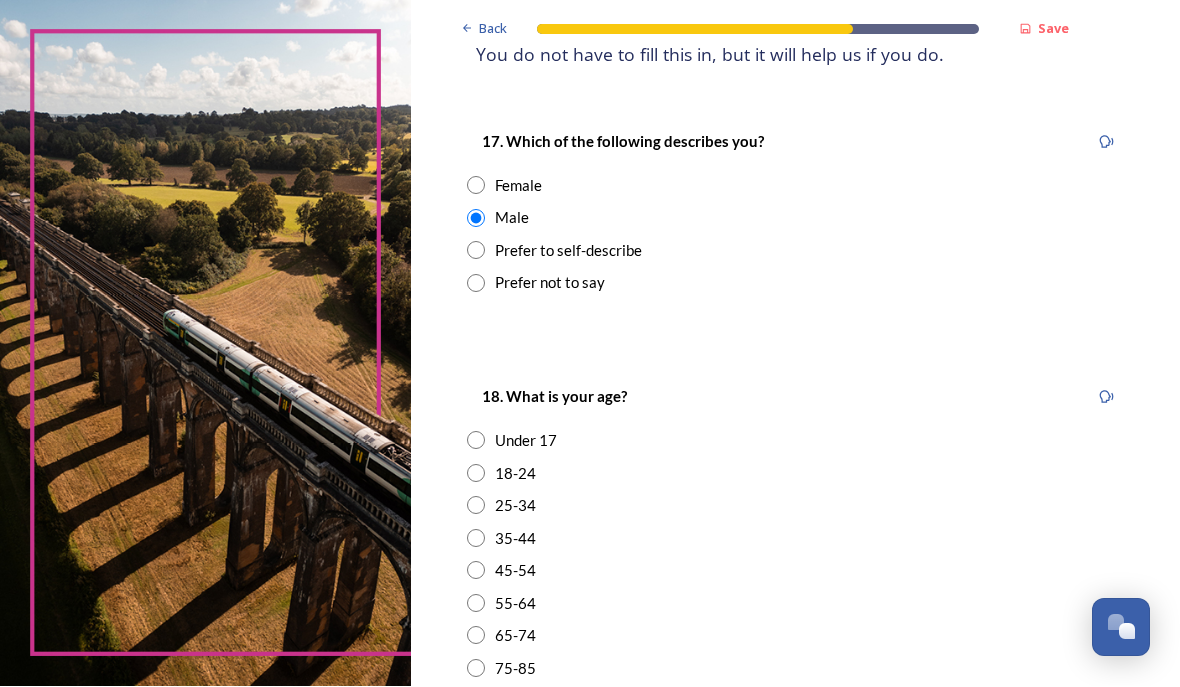 click at bounding box center [476, 701] 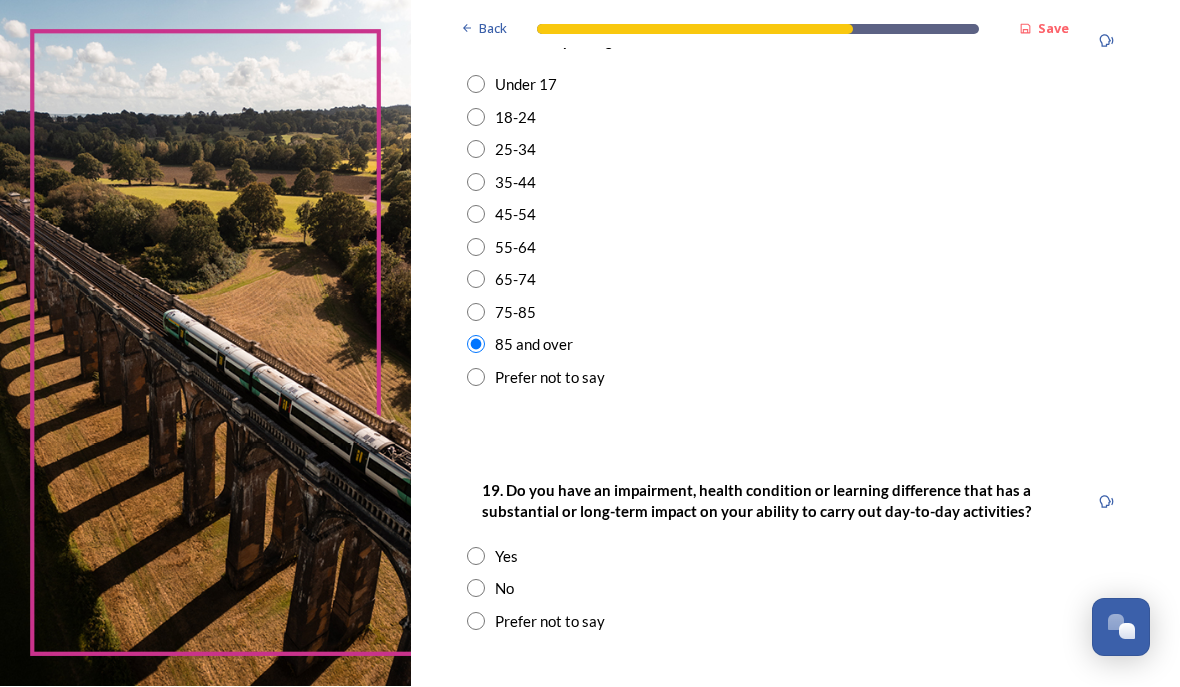 scroll, scrollTop: 679, scrollLeft: 0, axis: vertical 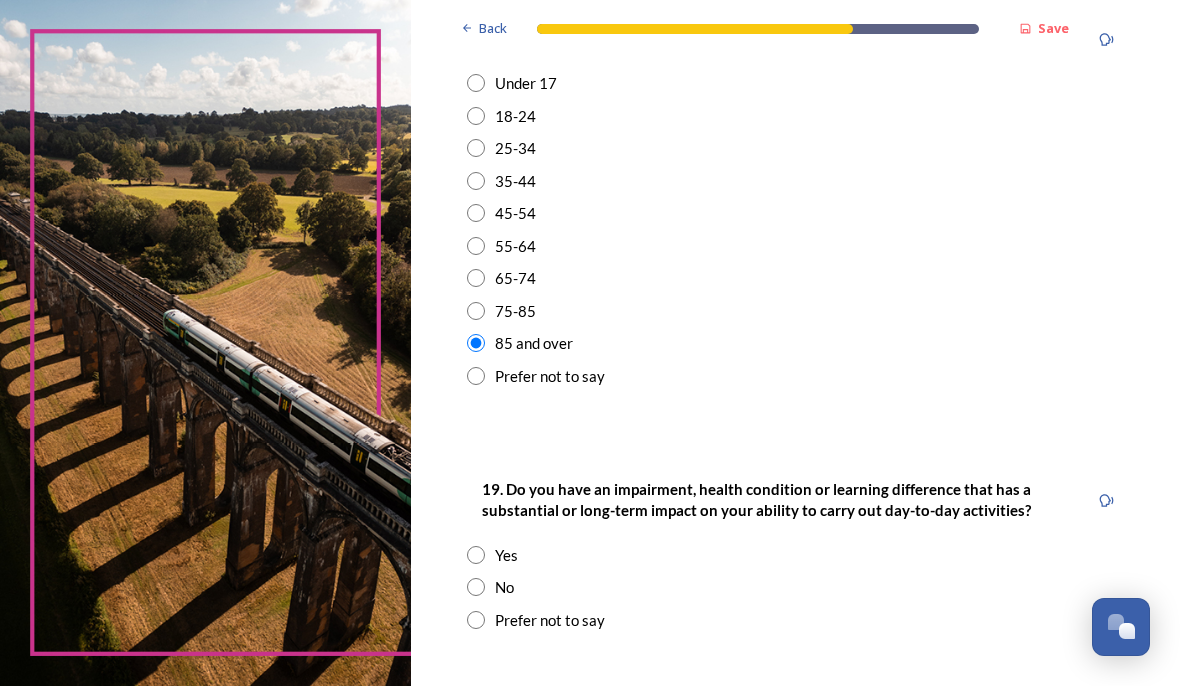 click on "19. Do you have an impairment, health condition or learning difference that has a substantial or long-term impact on your ability to carry out day-to-day activities? Yes No Prefer not to say" at bounding box center (795, 555) 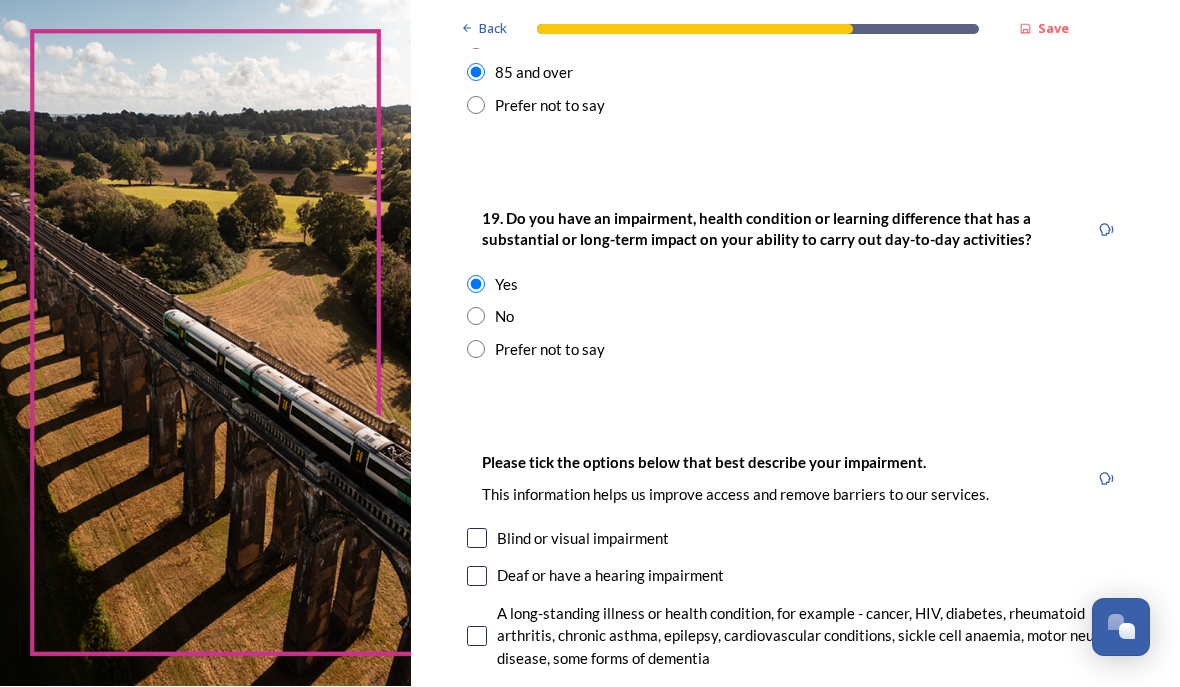 scroll, scrollTop: 950, scrollLeft: 0, axis: vertical 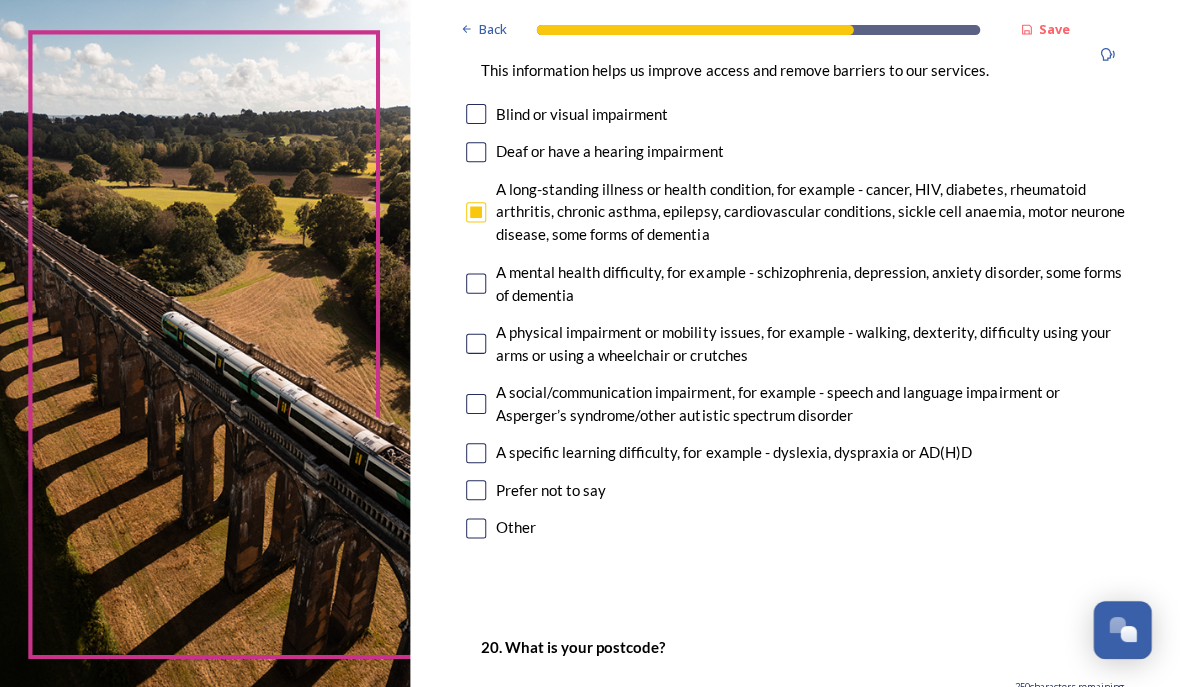 click at bounding box center (477, 343) 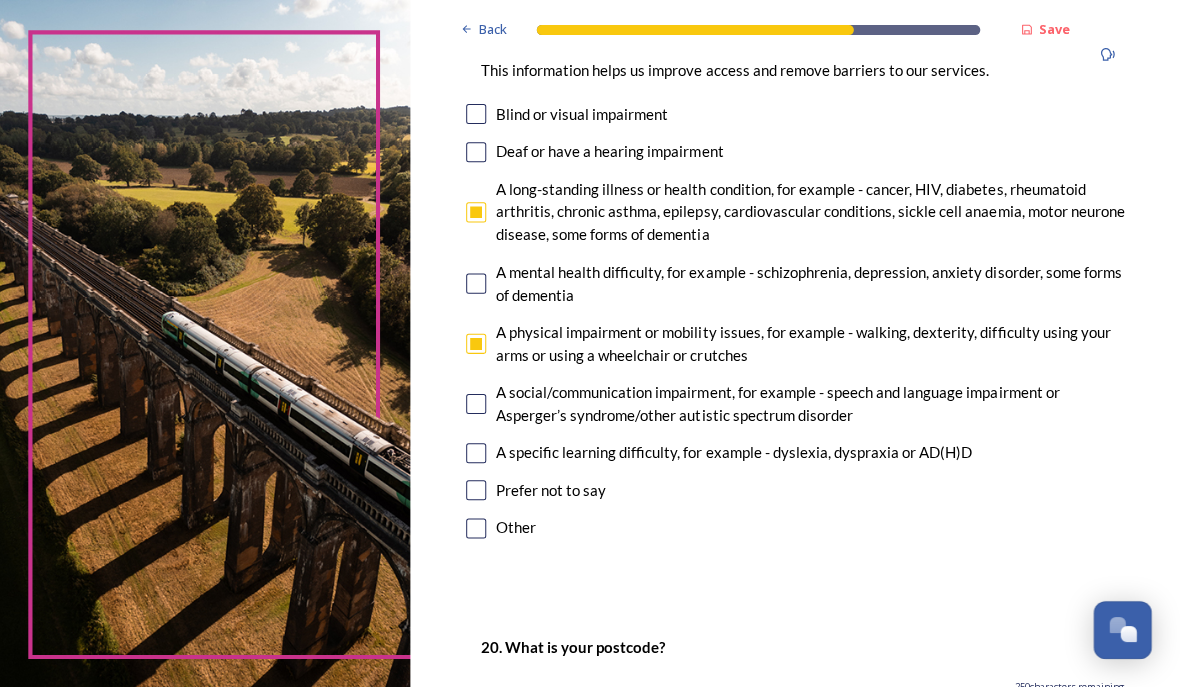 click at bounding box center (795, 716) 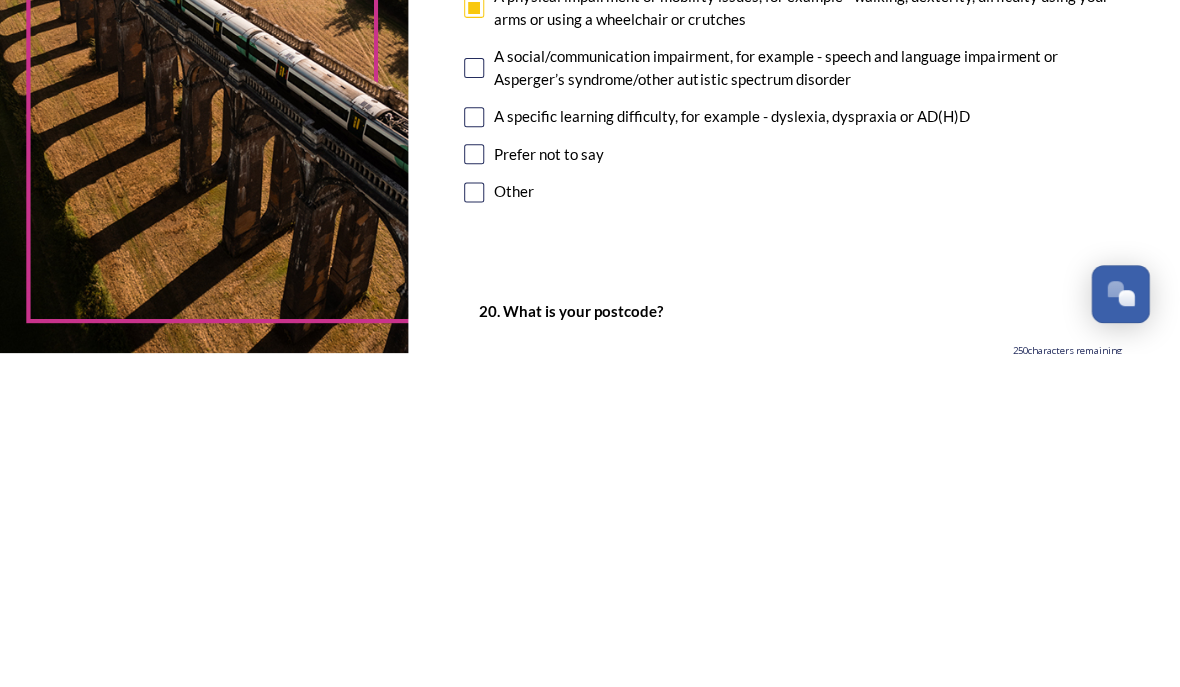 type on "[POSTAL CODE]" 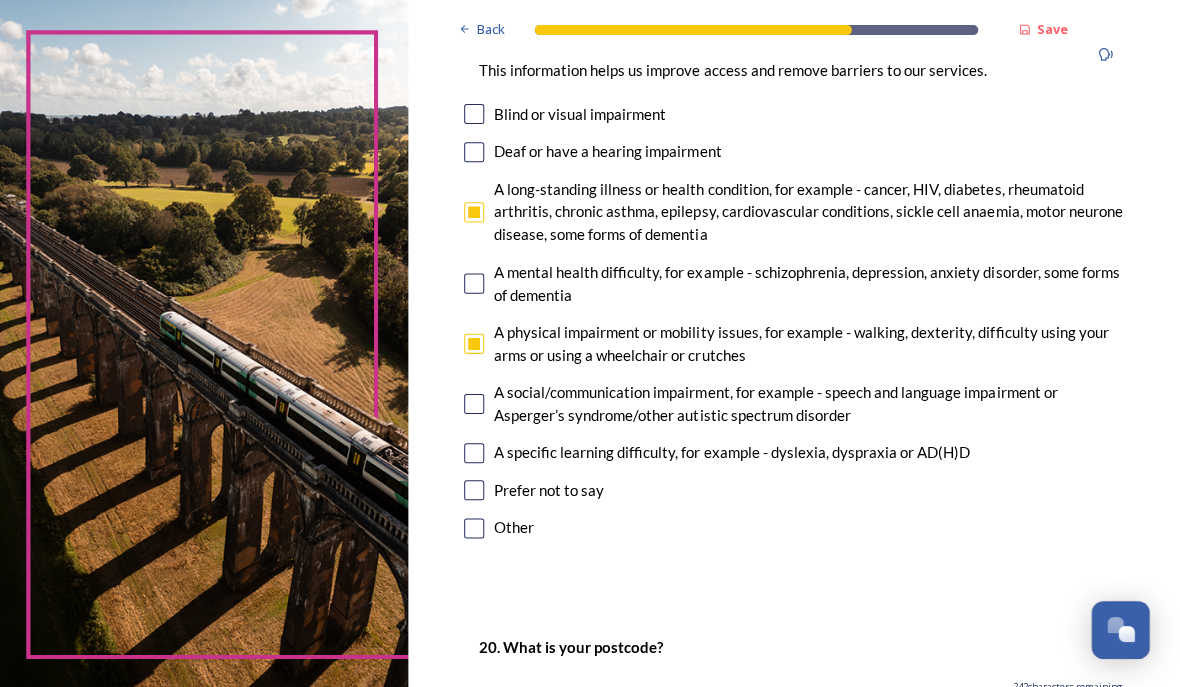 scroll, scrollTop: 2, scrollLeft: 0, axis: vertical 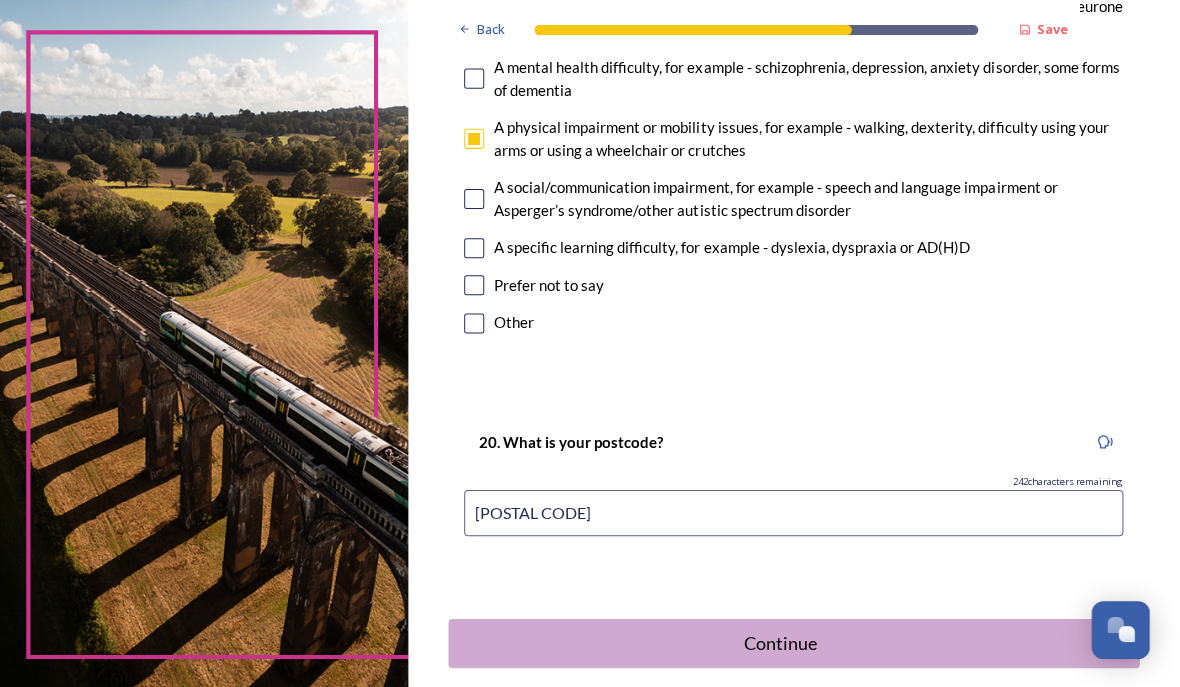 click on "Continue" at bounding box center (782, 641) 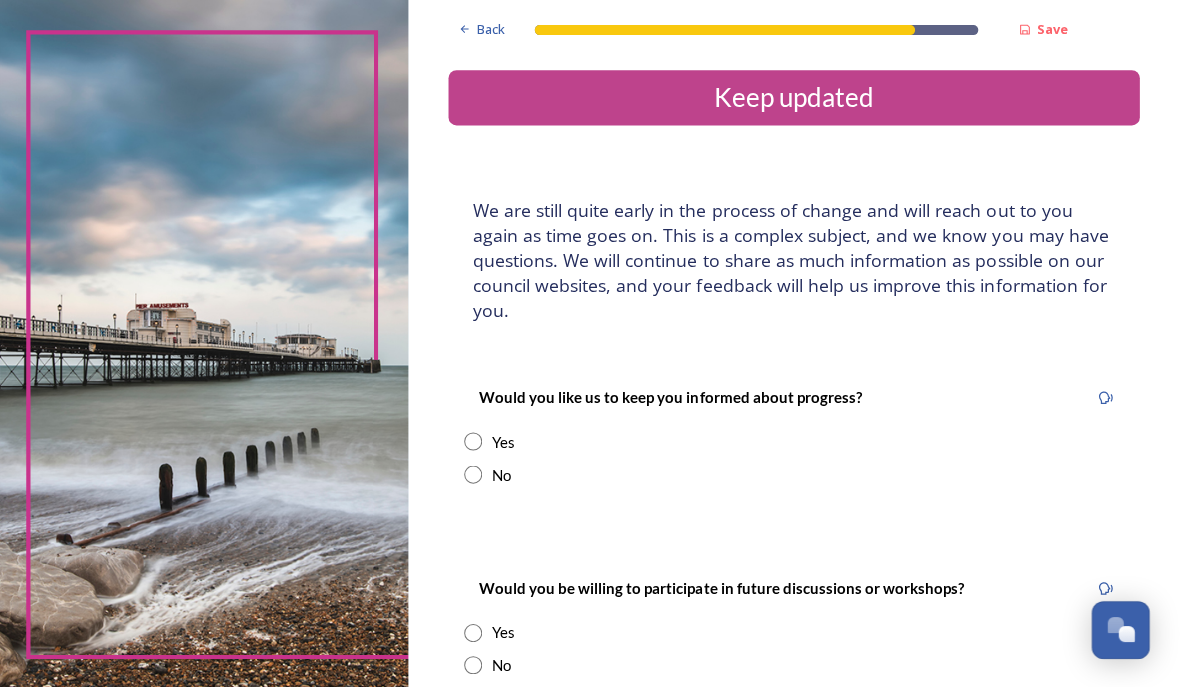 click at bounding box center (476, 440) 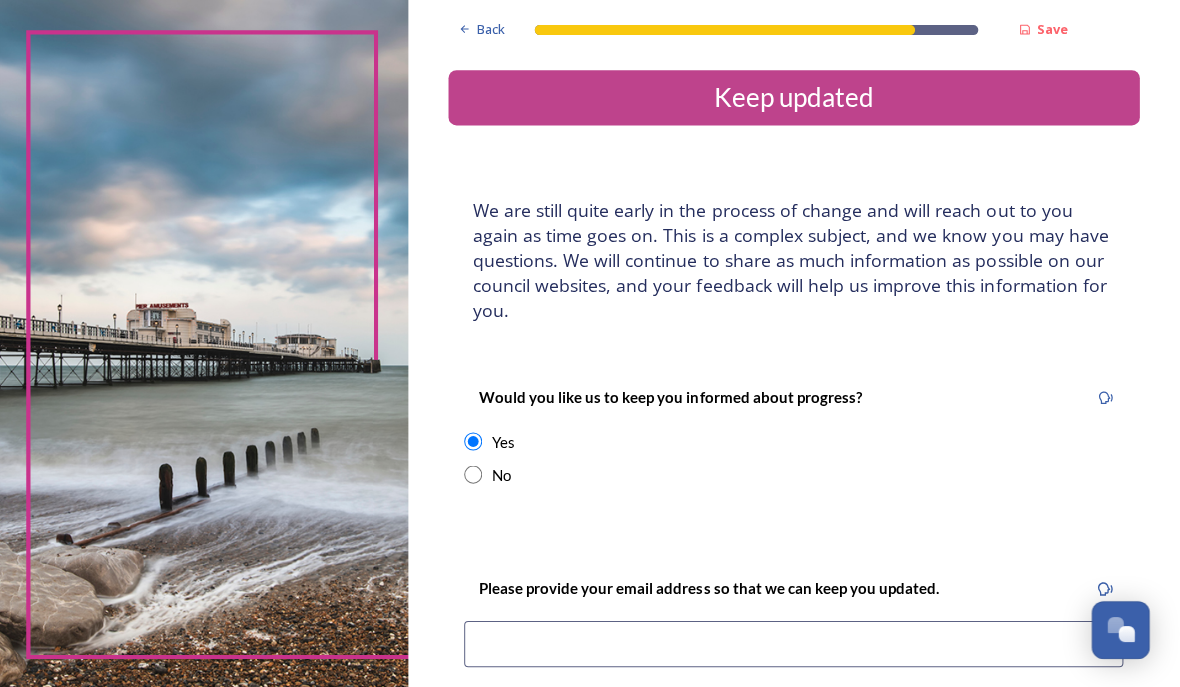 click at bounding box center [476, 473] 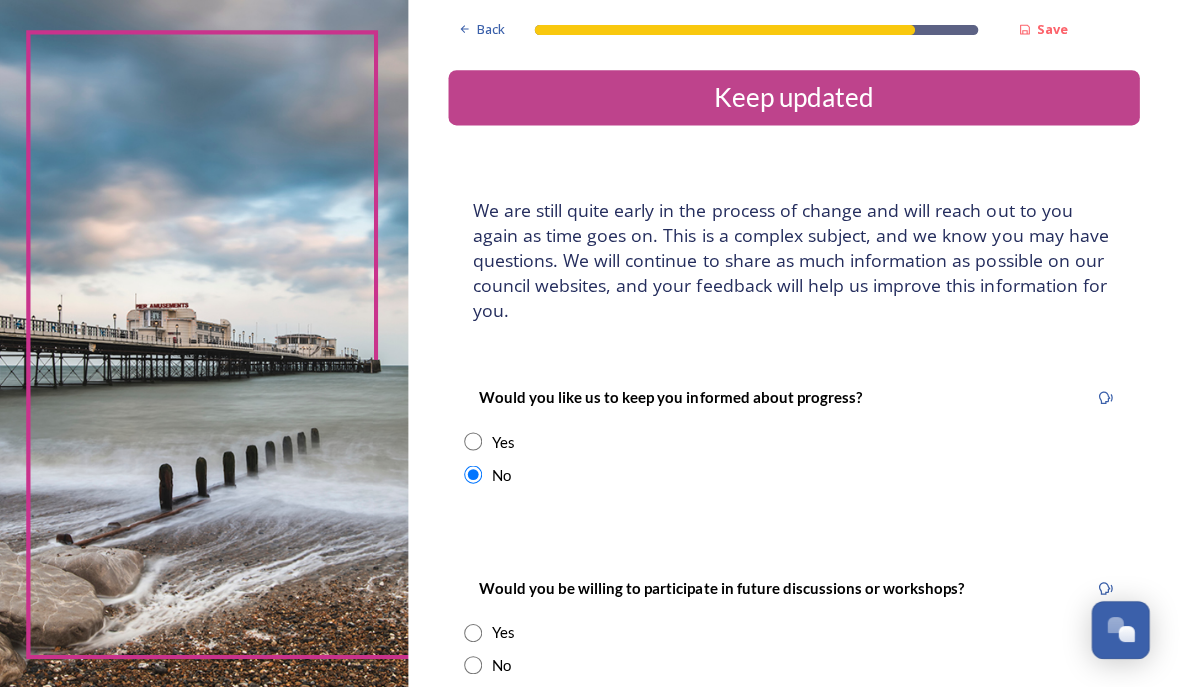 click at bounding box center [476, 663] 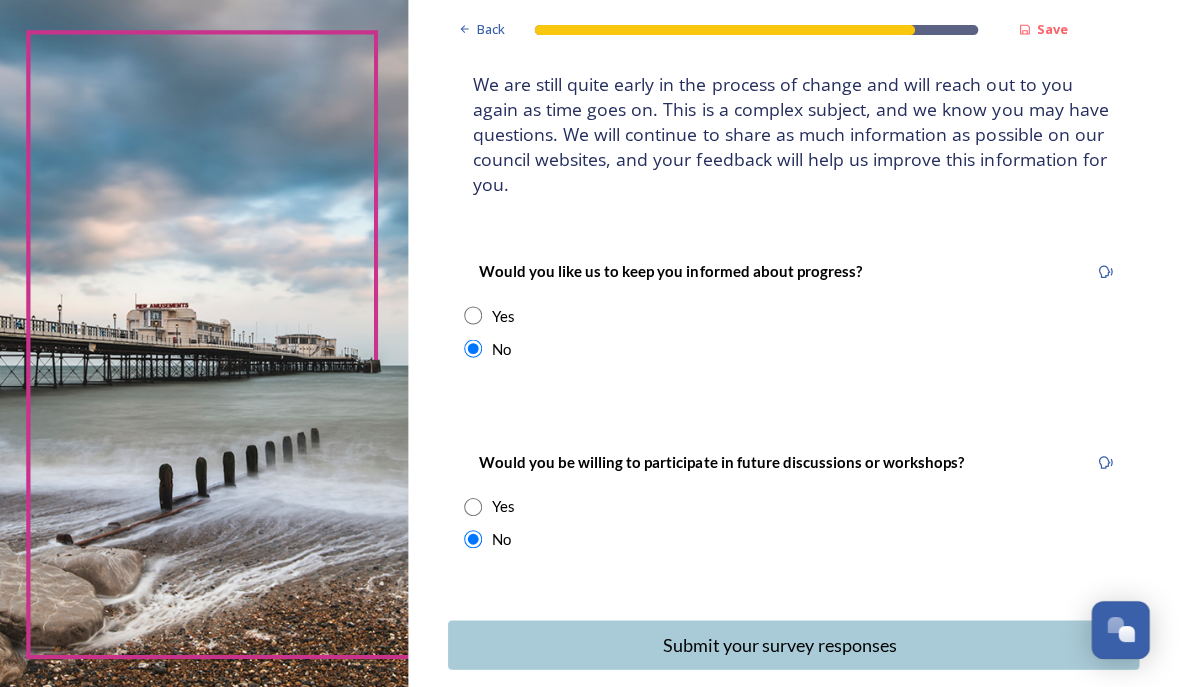 scroll, scrollTop: 125, scrollLeft: 0, axis: vertical 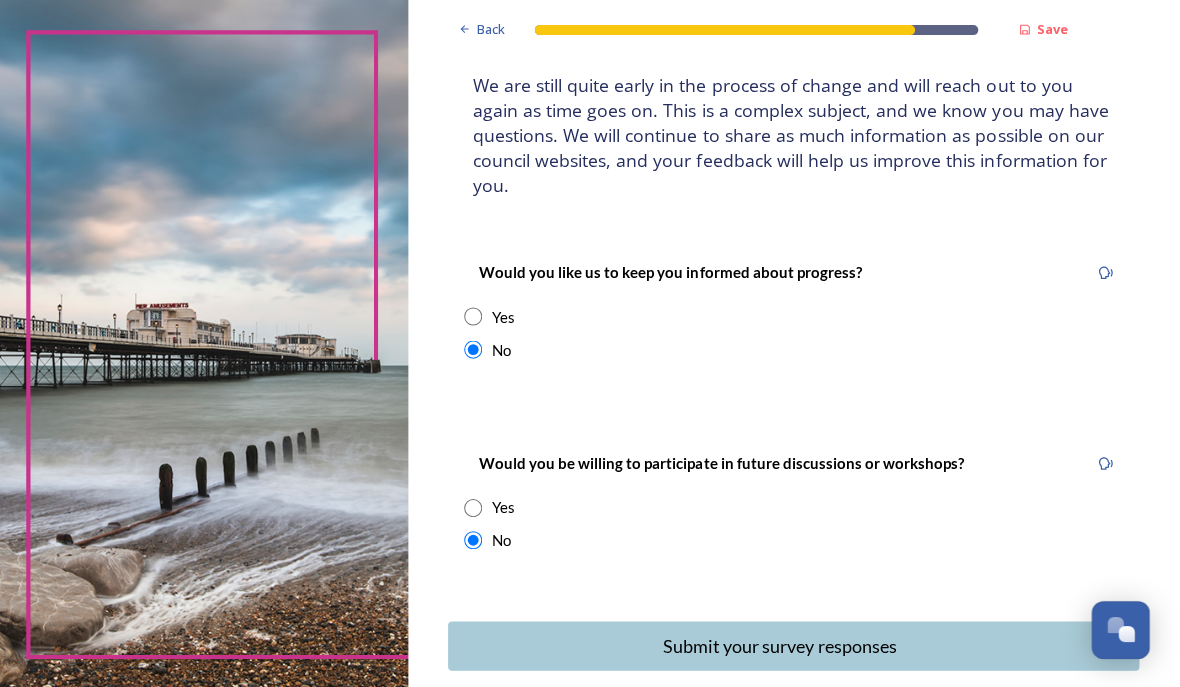 click on "Submit your survey responses" at bounding box center (782, 643) 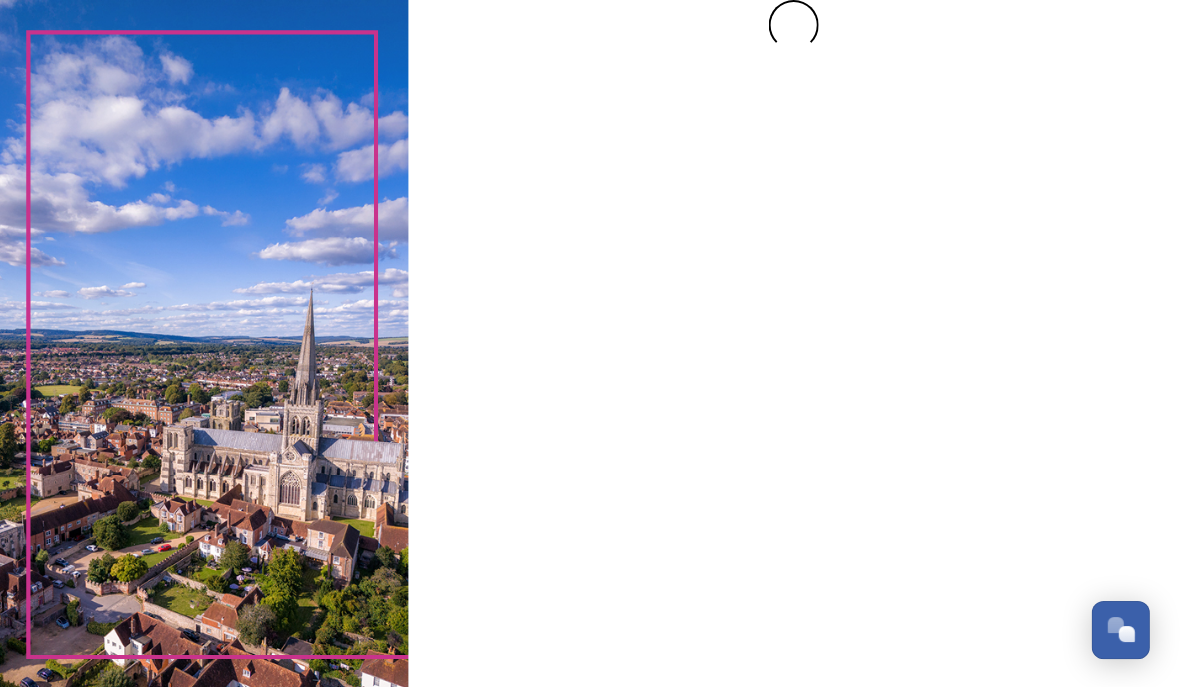scroll, scrollTop: 0, scrollLeft: 0, axis: both 